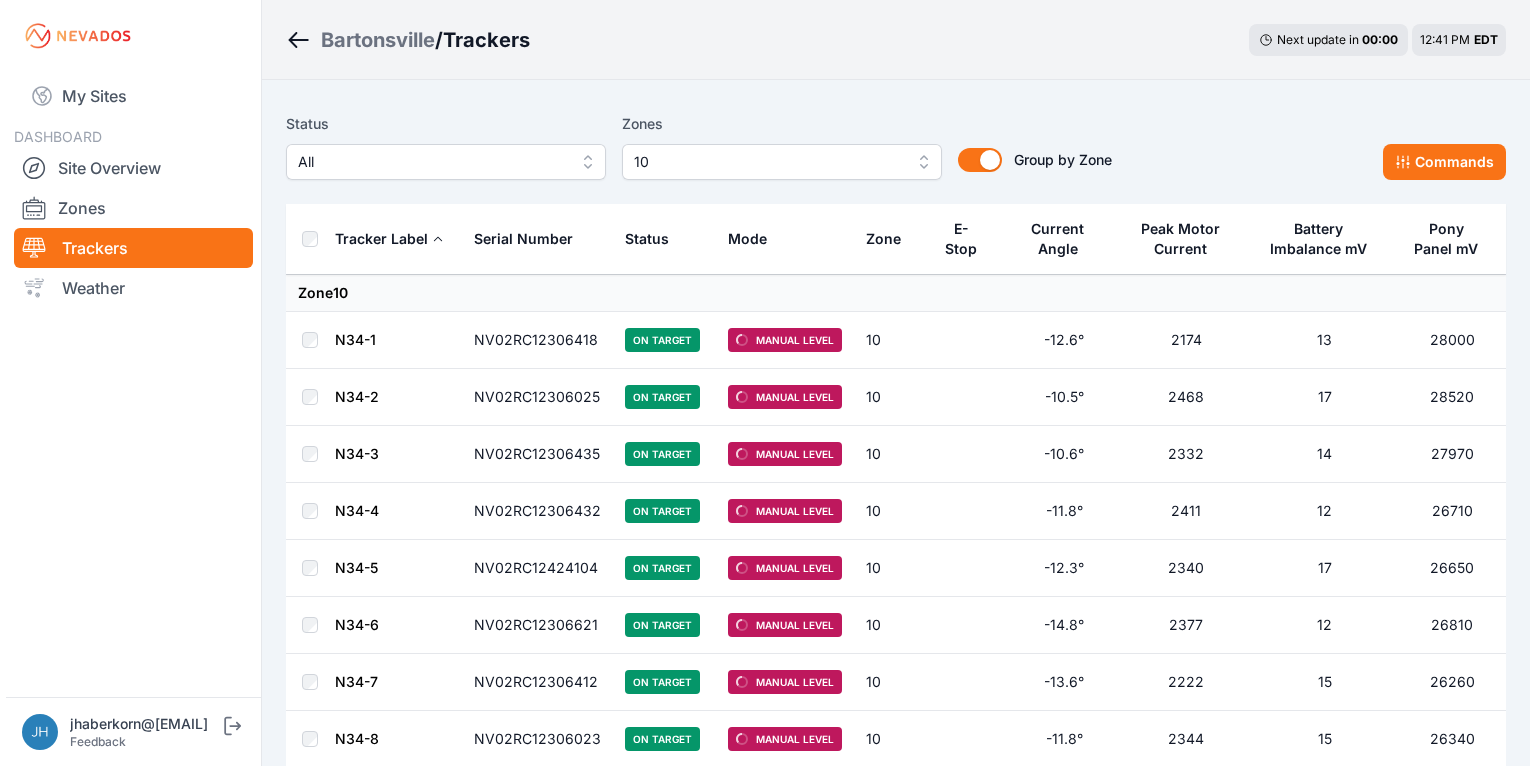 scroll, scrollTop: 0, scrollLeft: 0, axis: both 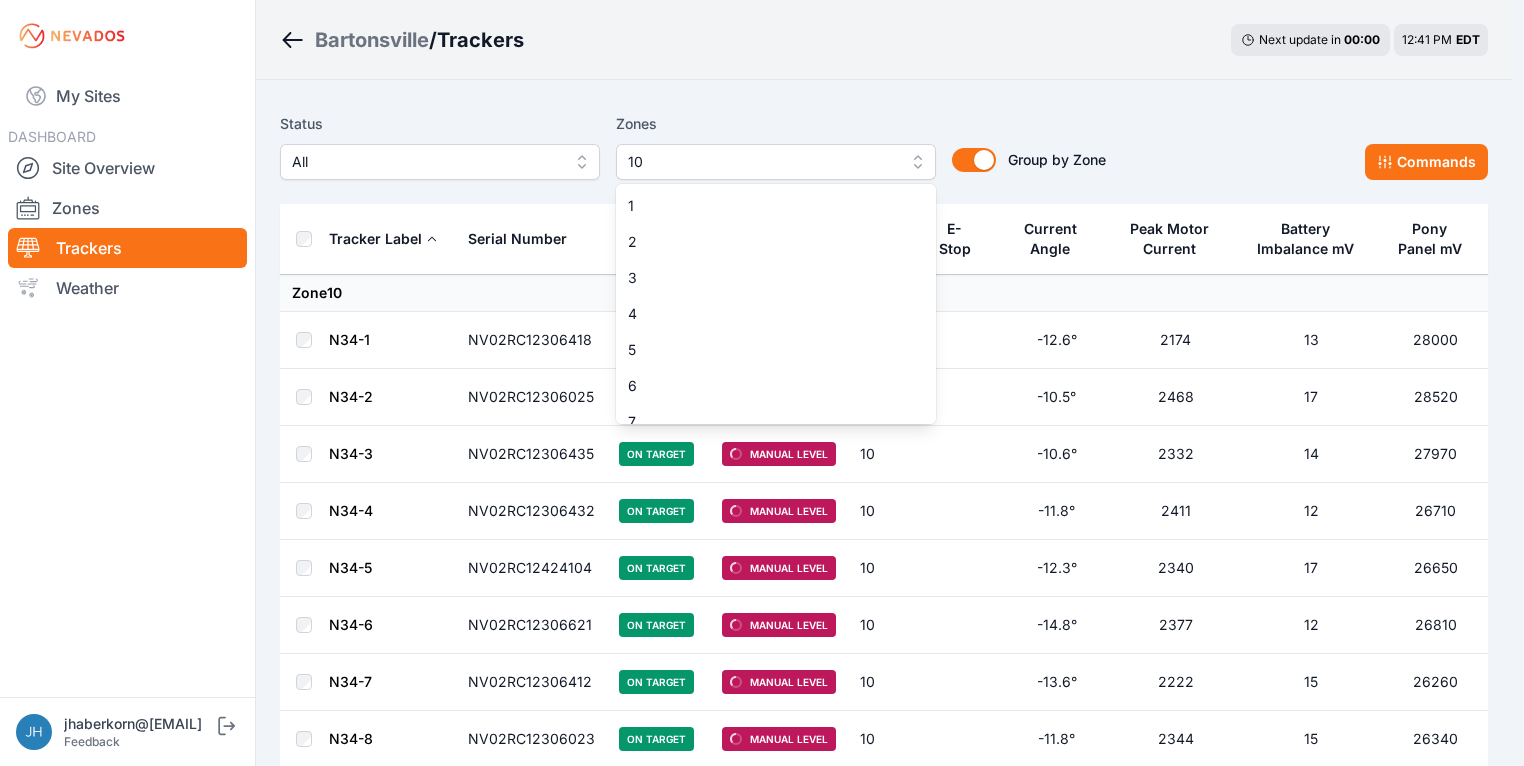 click on "10" at bounding box center (776, 162) 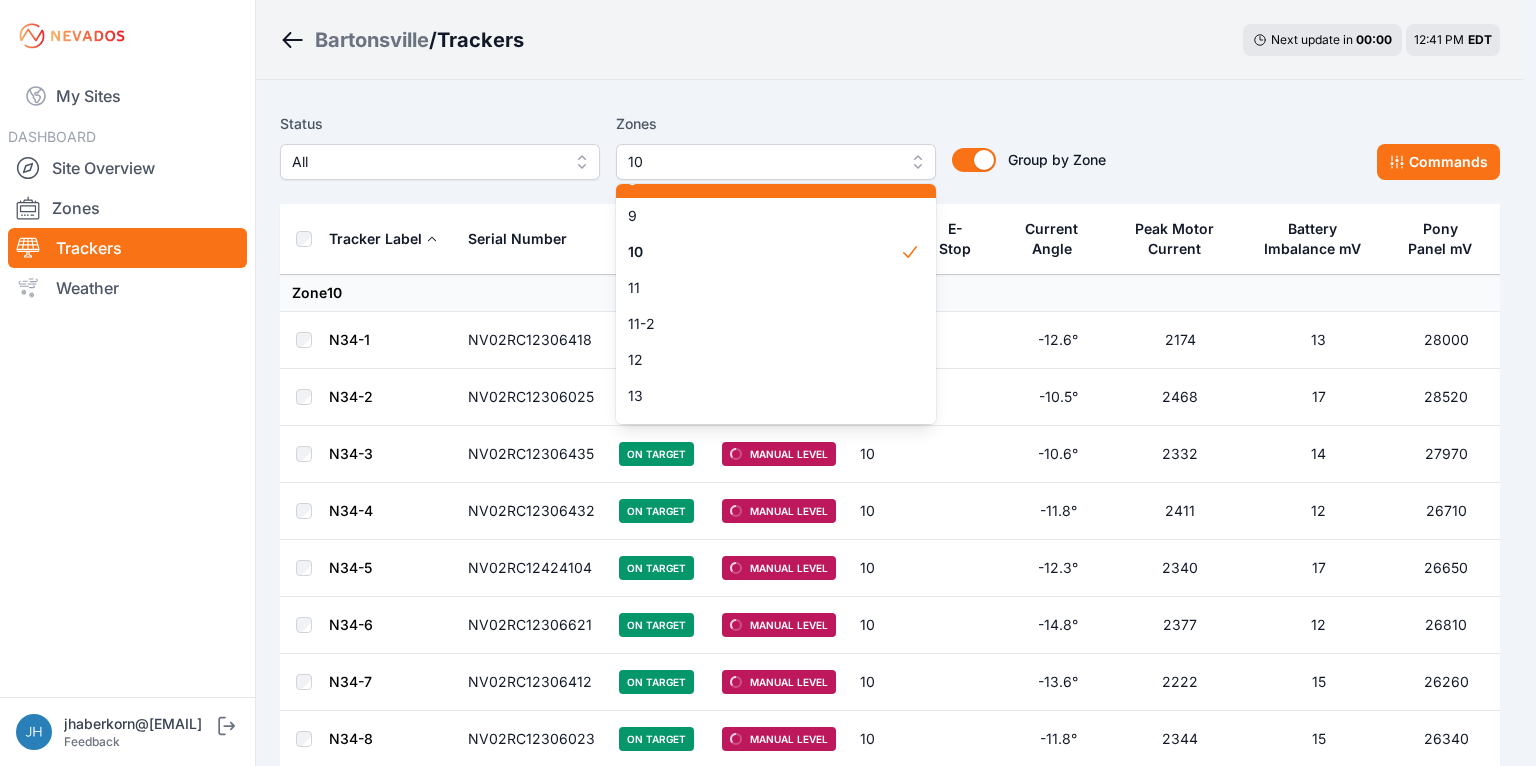 scroll, scrollTop: 284, scrollLeft: 0, axis: vertical 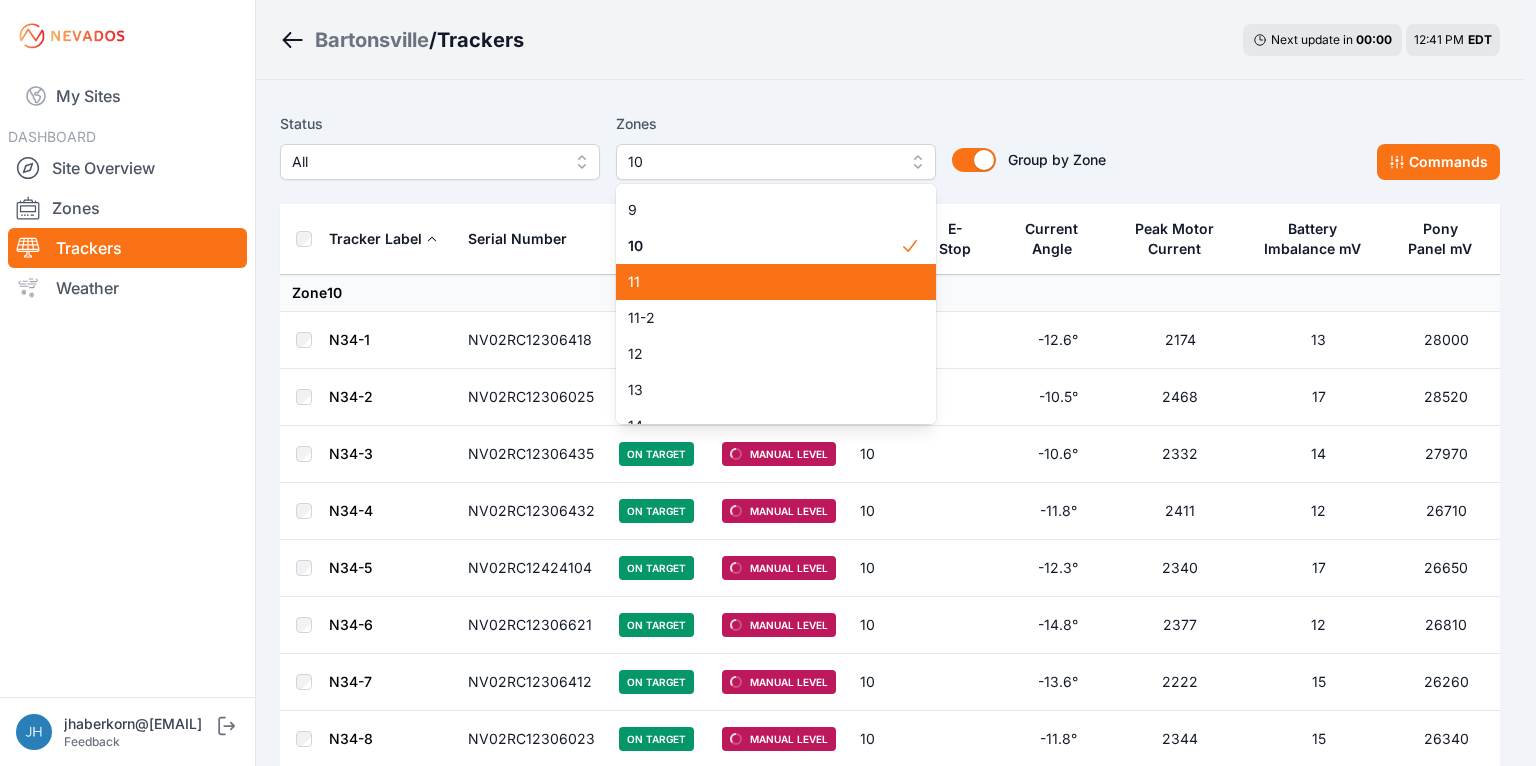 click on "11" at bounding box center (764, 282) 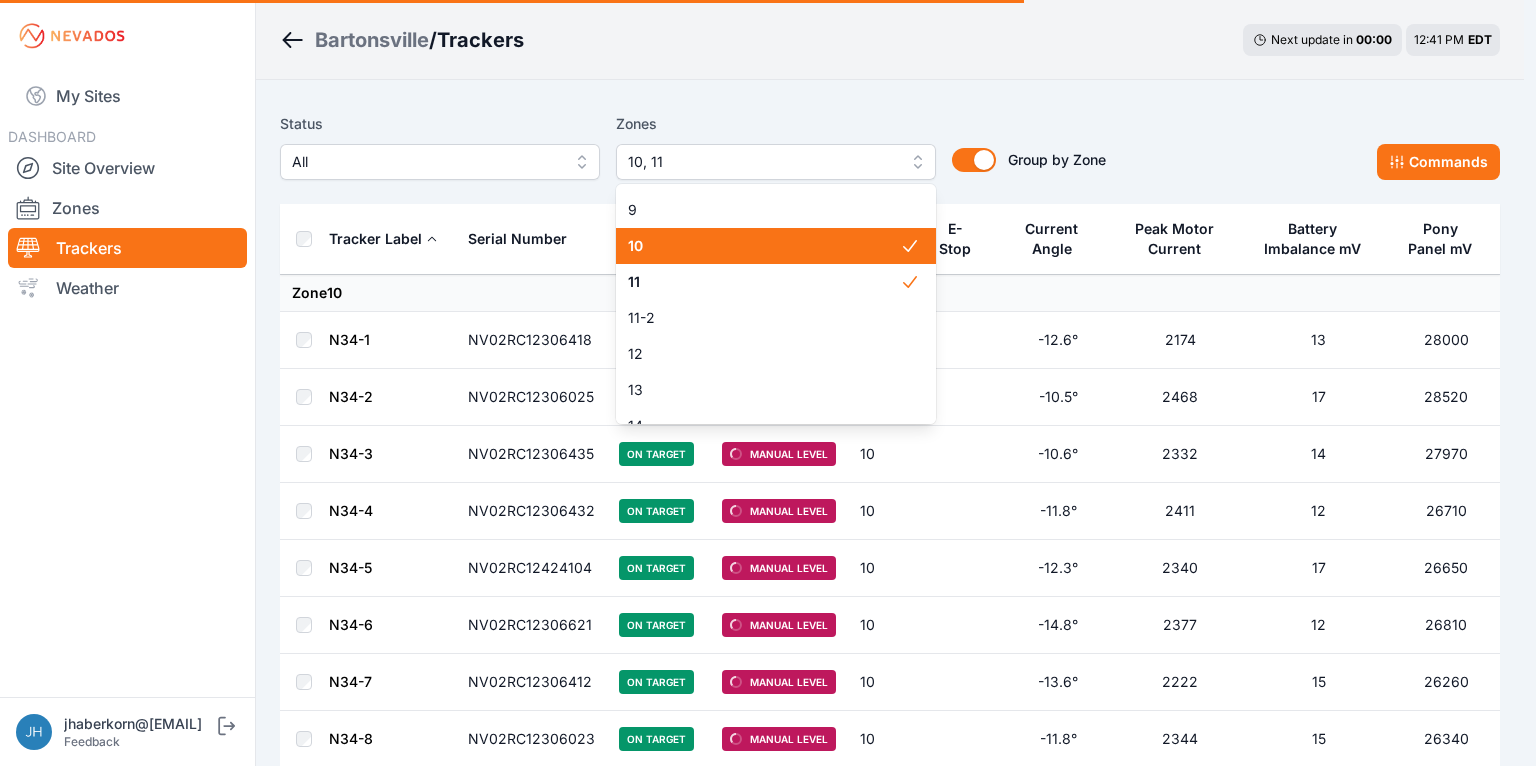 click at bounding box center (910, 246) 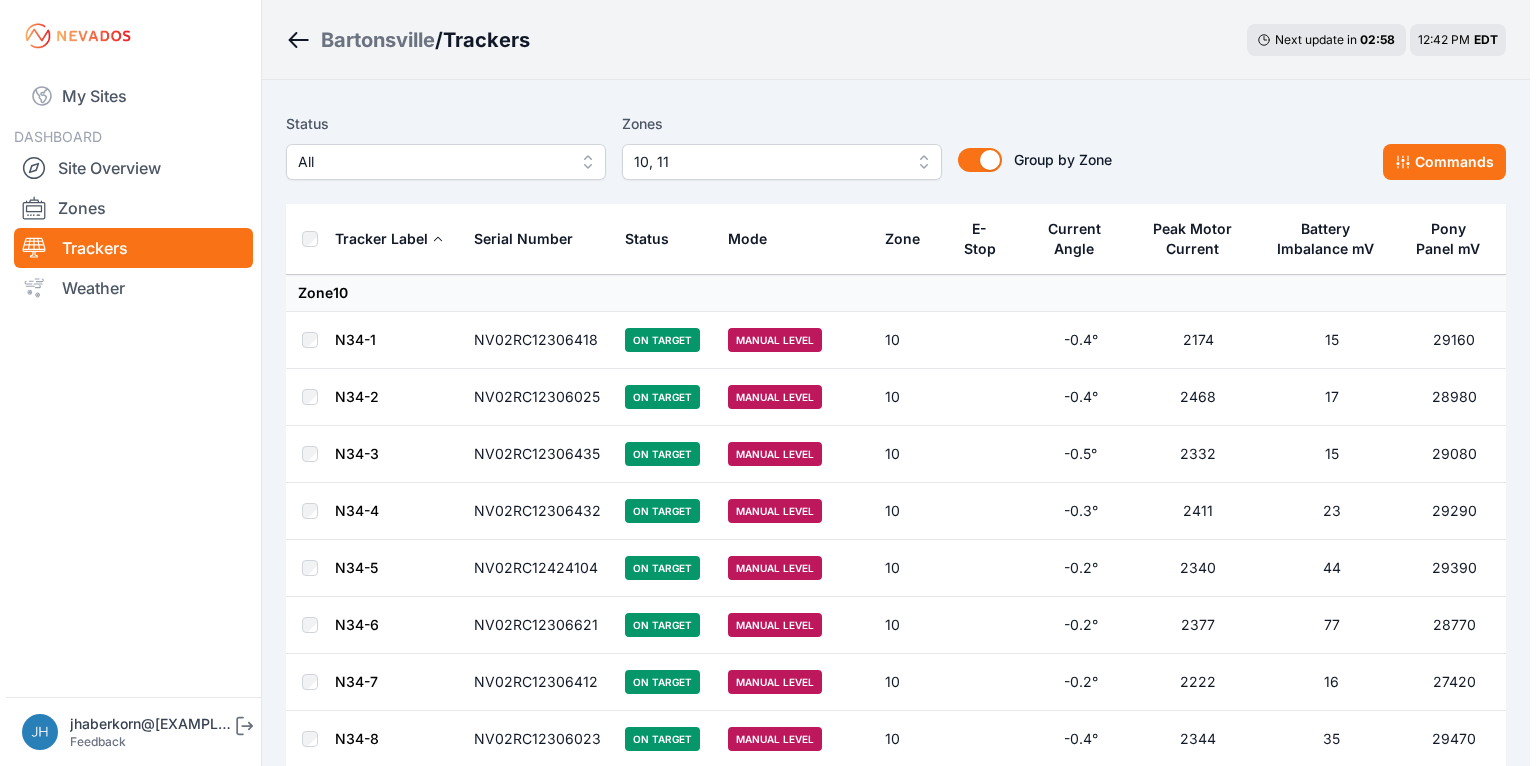 scroll, scrollTop: 0, scrollLeft: 0, axis: both 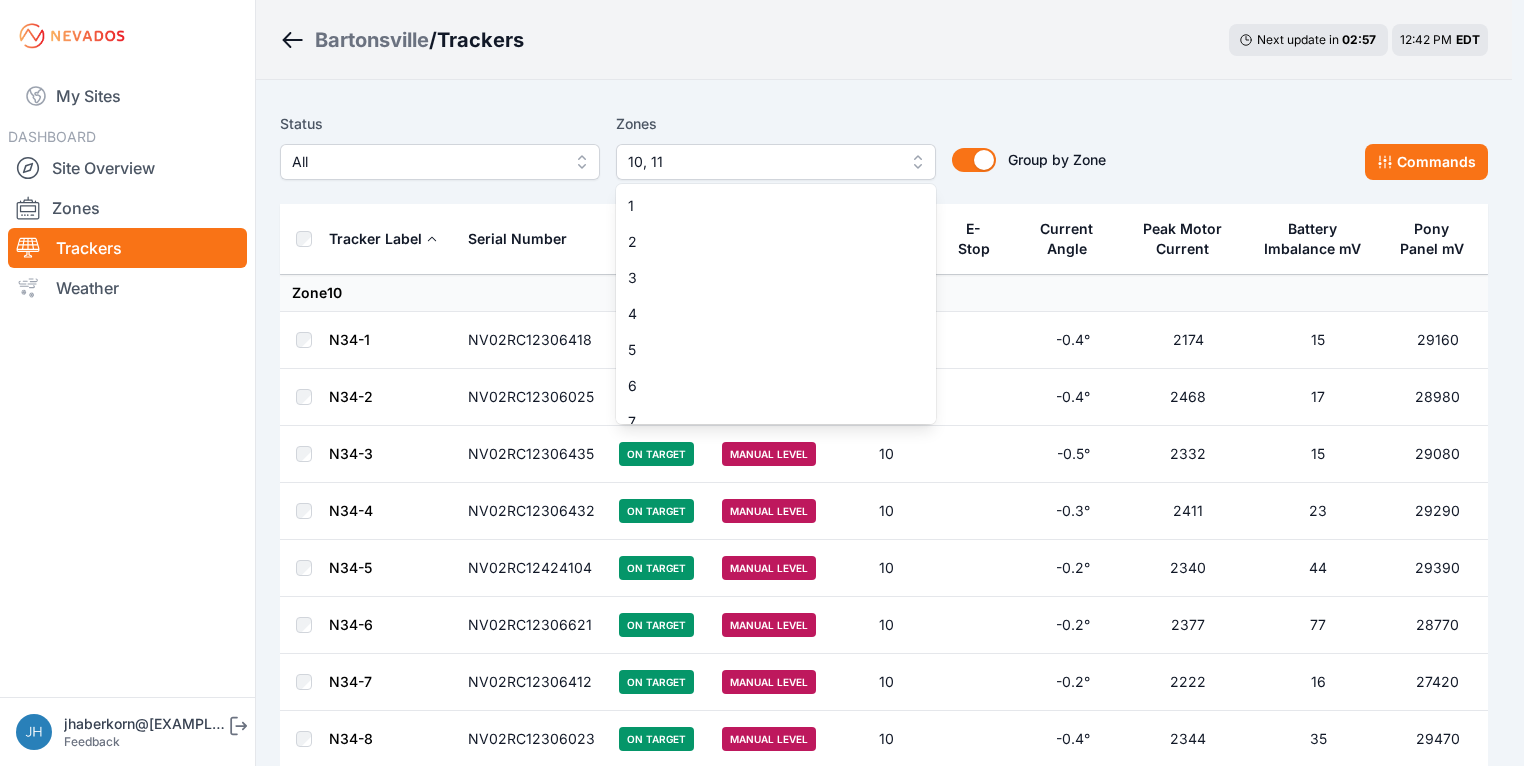 click on "10, 11" at bounding box center [776, 162] 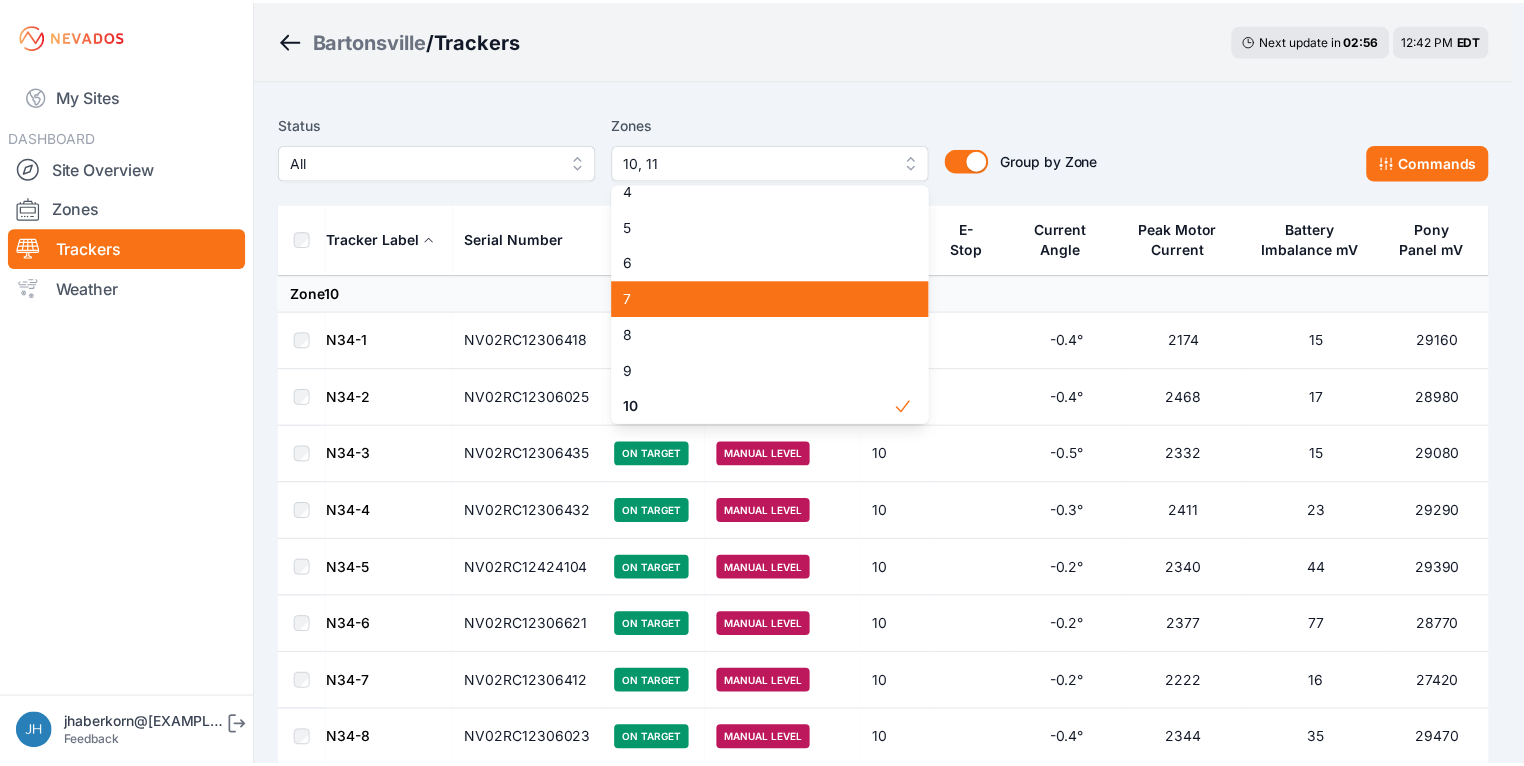 scroll, scrollTop: 204, scrollLeft: 0, axis: vertical 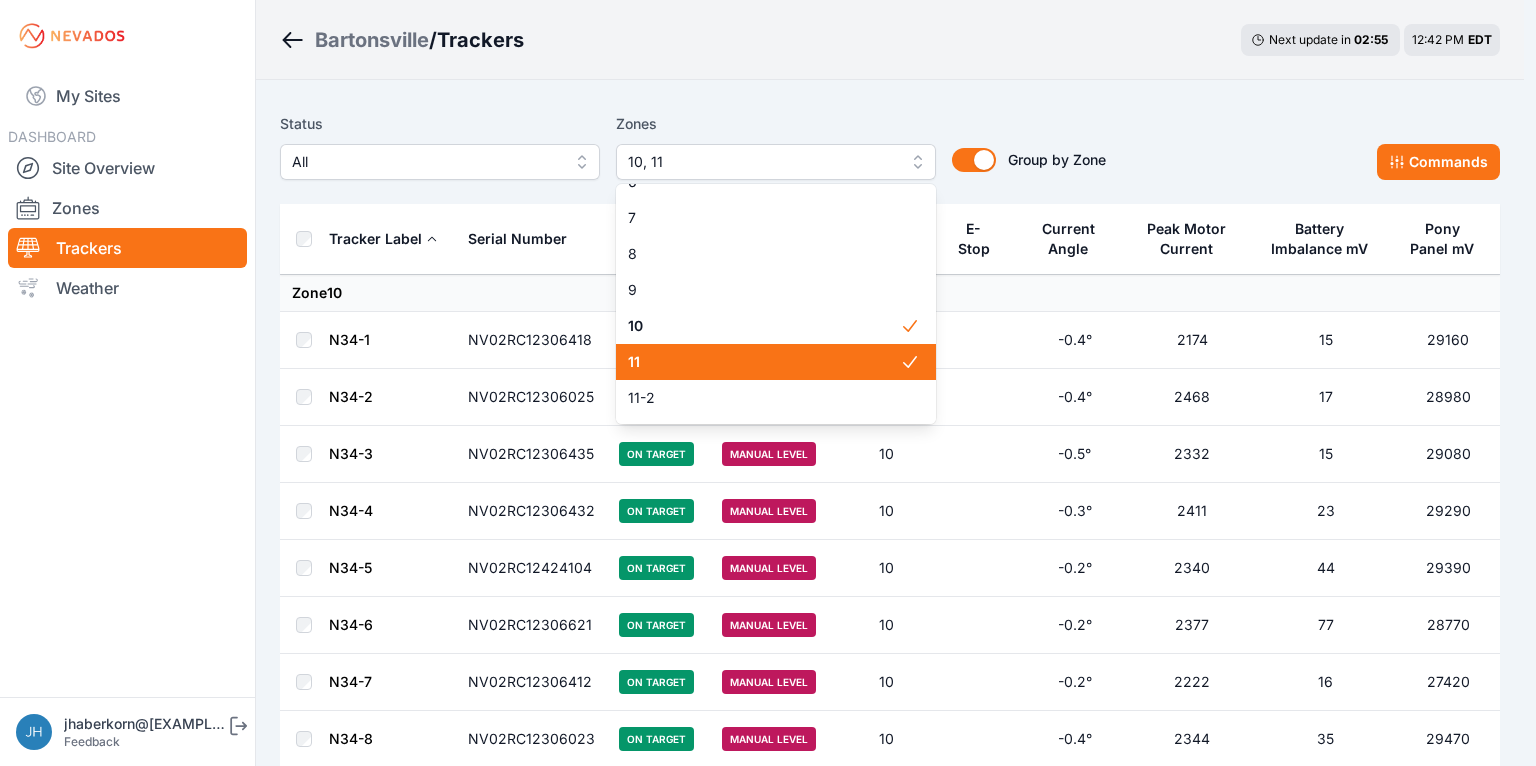click on "11" at bounding box center [764, 362] 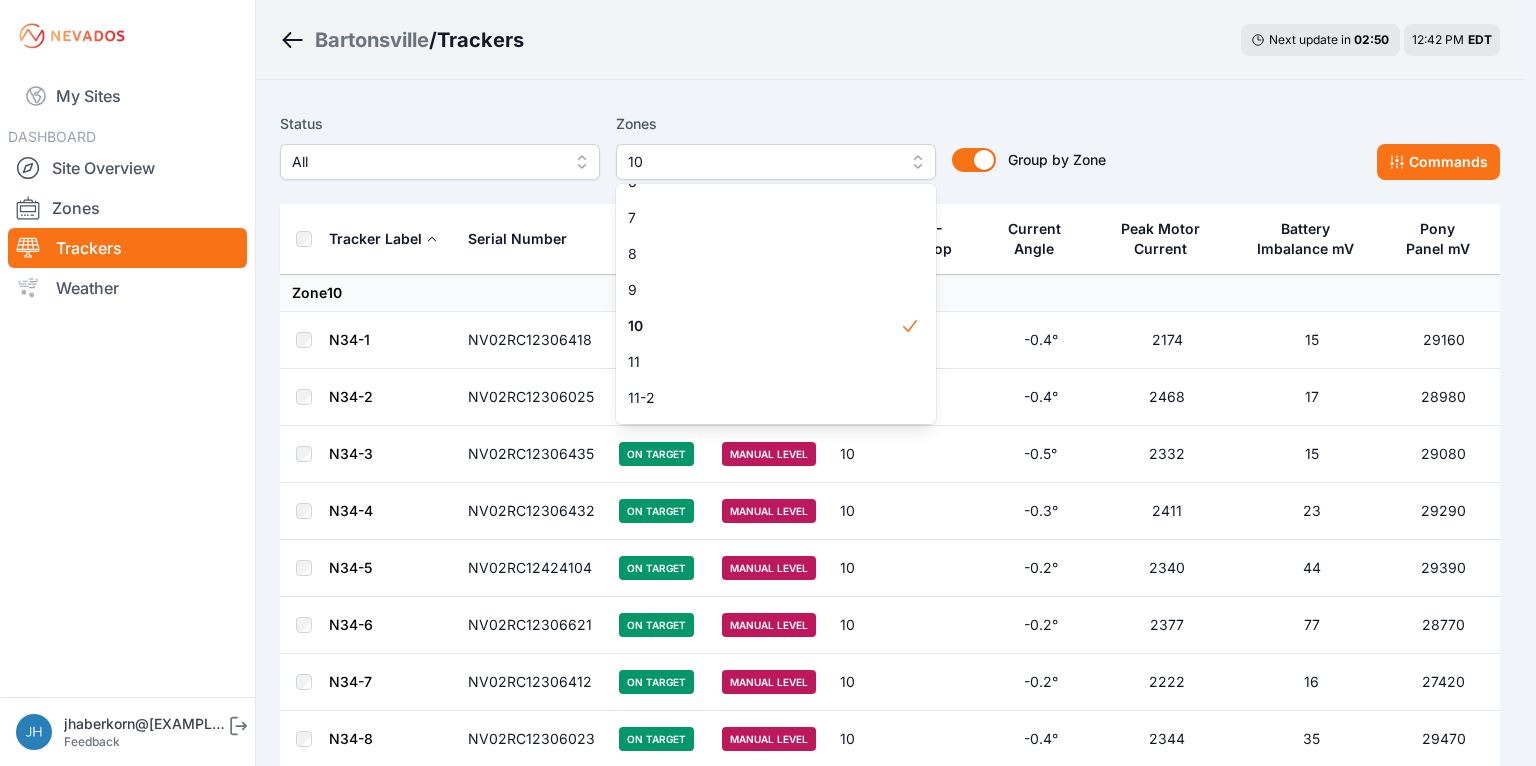 click on "Status All Zones 10 1 2 3 4 5 6 7 8 9 10 11 11-2 12 13 14 15 16 17 18 18-2 19 19-2 20 21 22 23 24 25 26 27 28 29 30 31 32 32-2 33 33-2 34 34-2 35 35-2 36 37 37-2 38 38-2 39 40 41 Group by Zone Group by Zone Commands Tracker Label Serial Number Status Mode Zone E-Stop Current Angle Peak Motor Current Battery Imbalance mV Pony Panel mV Zone  10 N34-1 NV02RC12306418 On Target Manual Level 10 -0.4° 2174 15 29160 N34-2 NV02RC12306025 On Target Manual Level 10 -0.4° 2468 17 28980 N34-3 NV02RC12306435 On Target Manual Level 10 -0.5° 2332 15 29080 N34-4 NV02RC12306432 On Target Manual Level 10 -0.3° 2411 23 29290 N34-5 NV02RC12424104 On Target Manual Level 10 -0.2° 2340 44 29390 N34-6 NV02RC12306621 On Target Manual Level 10 -0.2° 2377 77 28770 N34-7 NV02RC12306412 On Target Manual Level 10 -0.2° 2222 16 27420 N34-8 NV02RC12306023 On Target Manual Level 10 -0.4° 2344 35 29470 N34-9 NV02RC12306433 On Target Manual Level 10 -0.1° 2297 19 29140 N34-10 NV02RC12306447 On Target Manual Level 10 -0.5° 2279 24 10" at bounding box center (890, 3197) 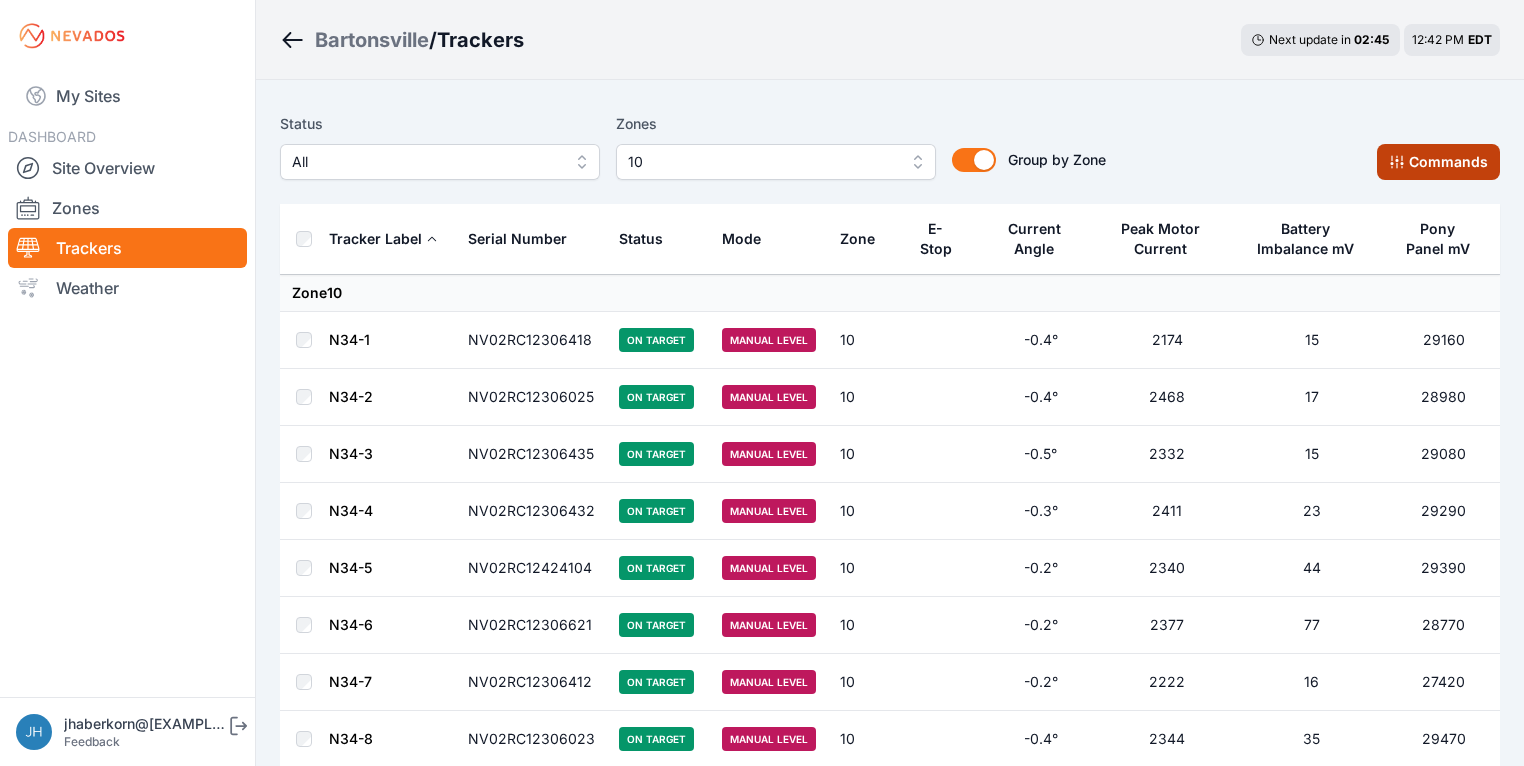 click on "Commands" at bounding box center (1438, 162) 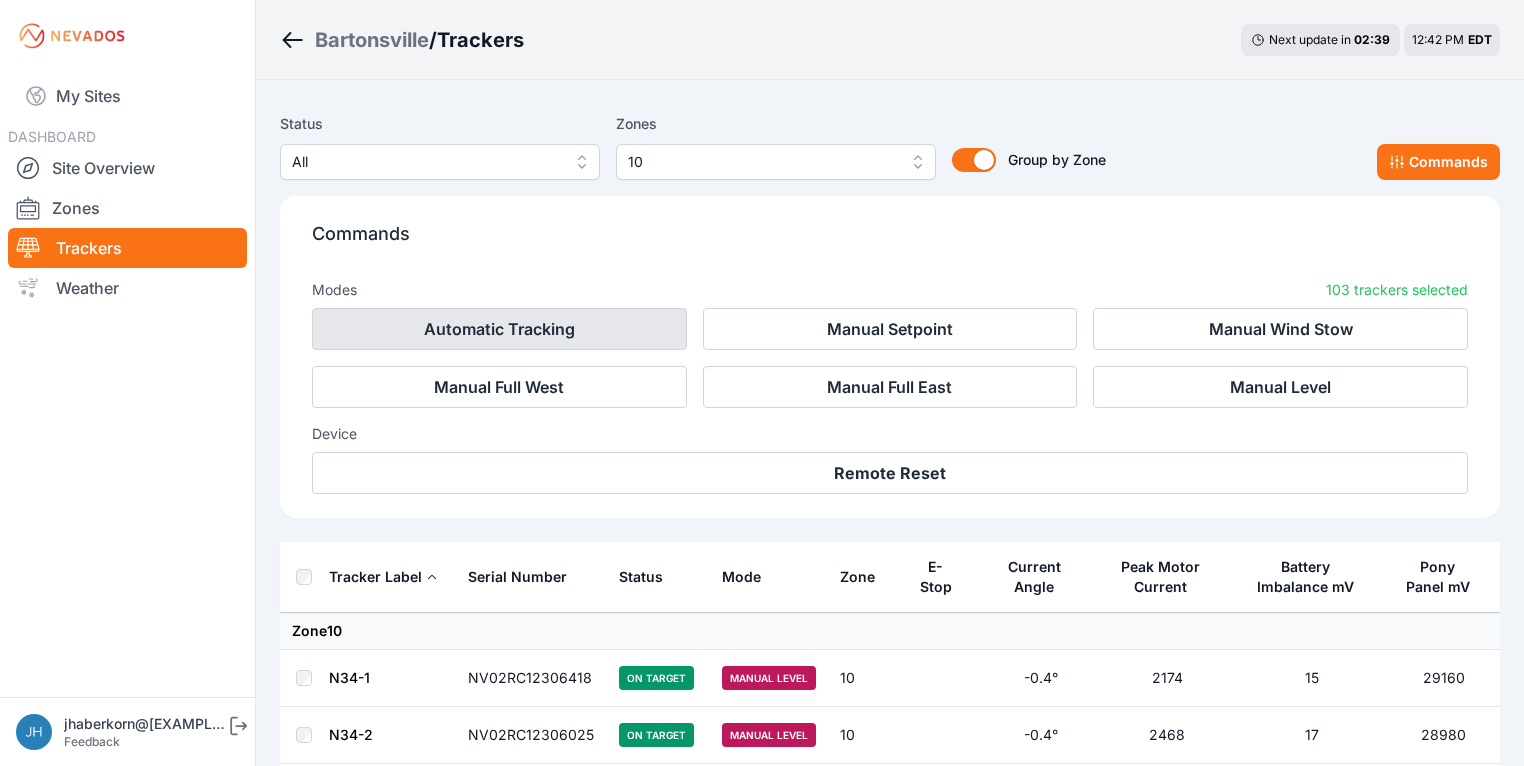 click on "Automatic Tracking" at bounding box center (499, 329) 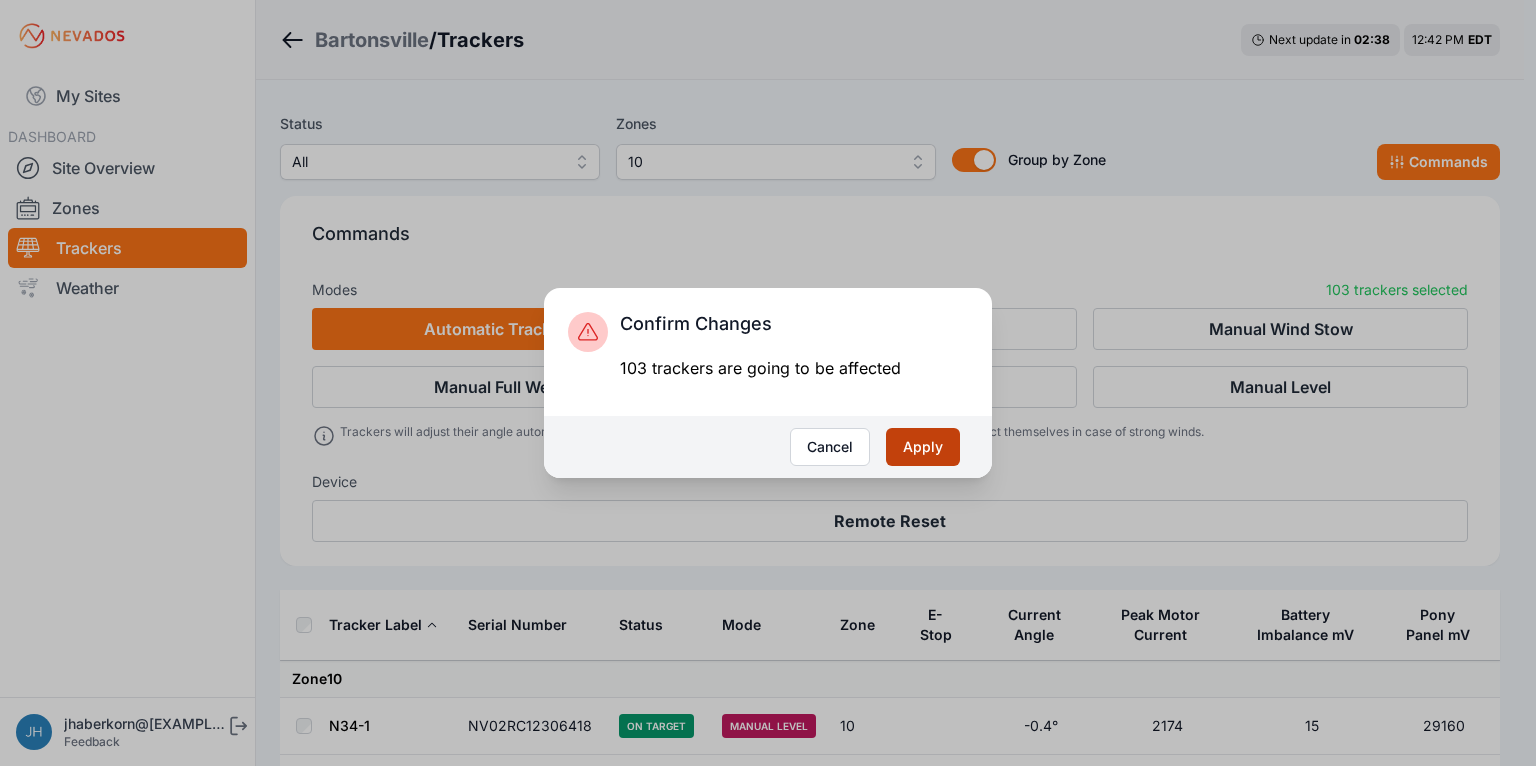 click on "Apply" at bounding box center [923, 447] 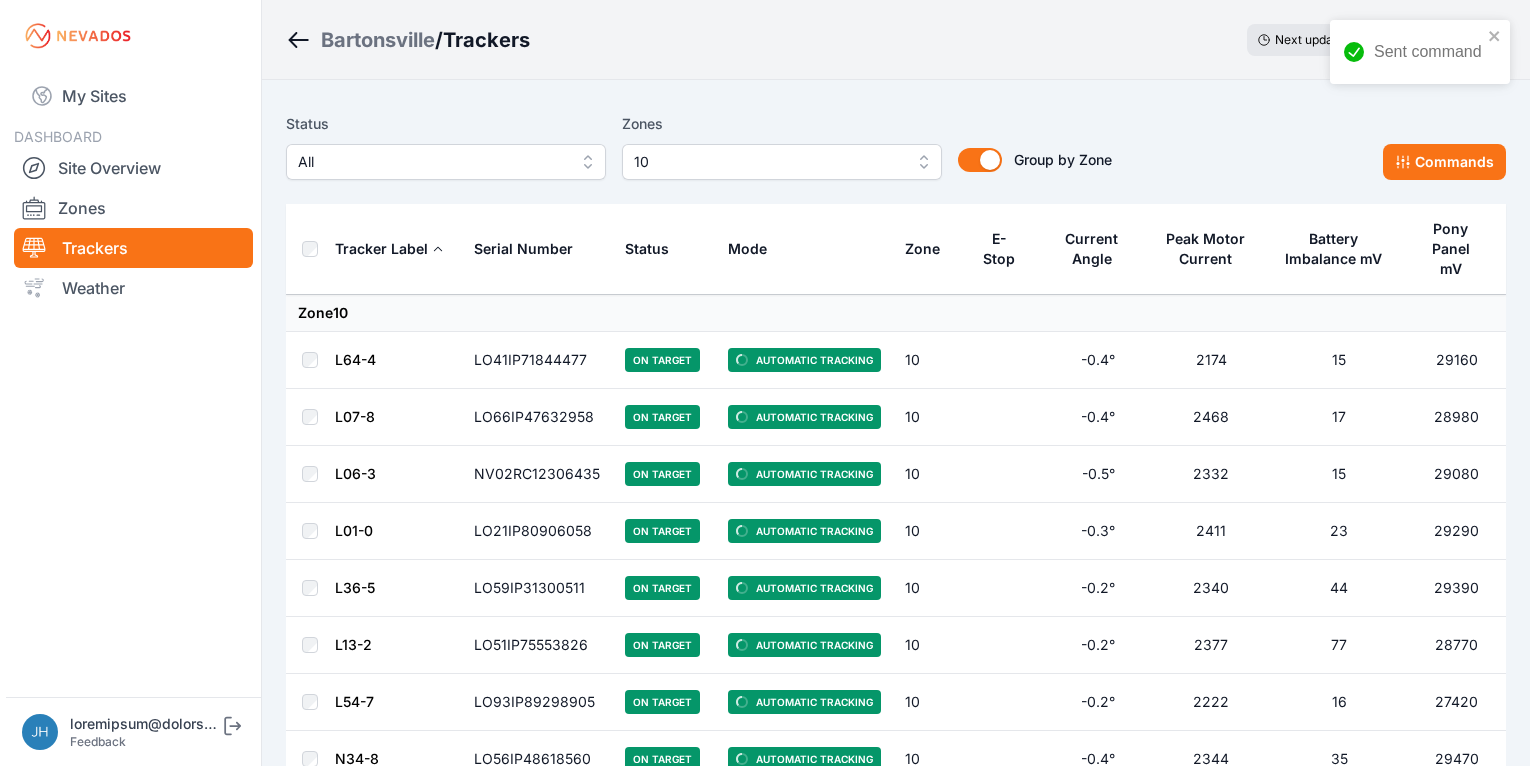 scroll, scrollTop: 0, scrollLeft: 0, axis: both 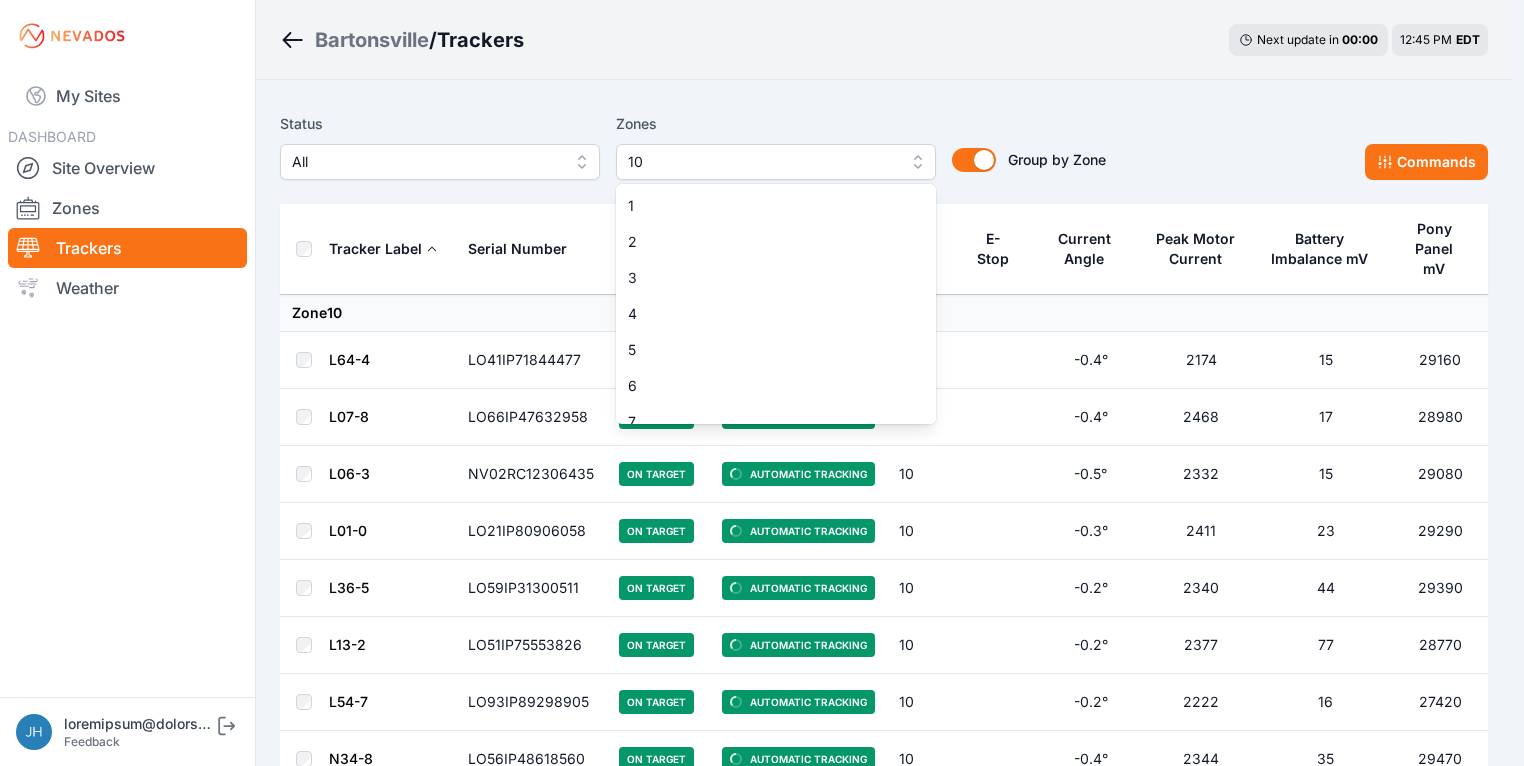 click on "10" at bounding box center (776, 162) 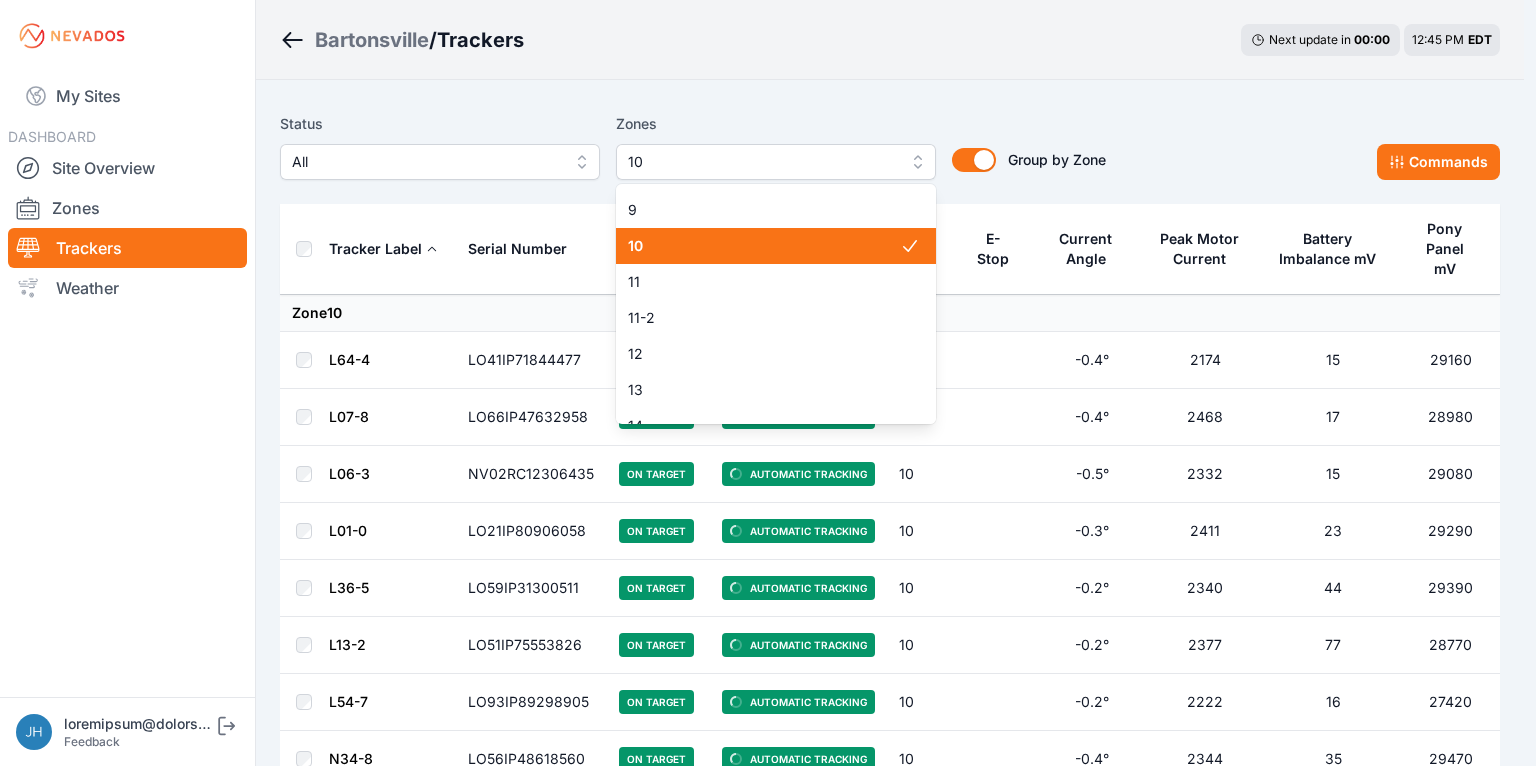 click on "10" at bounding box center [764, 246] 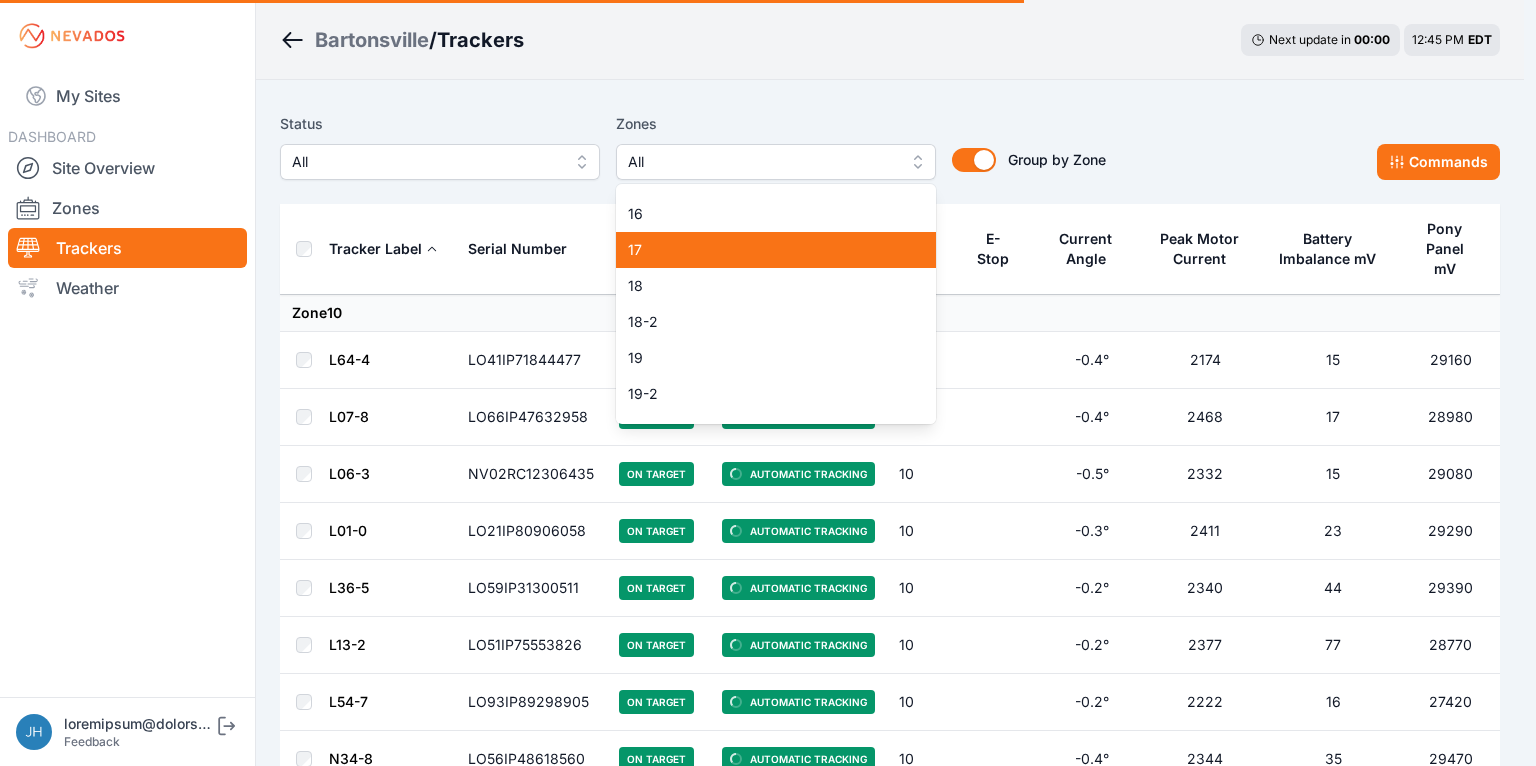 scroll, scrollTop: 604, scrollLeft: 0, axis: vertical 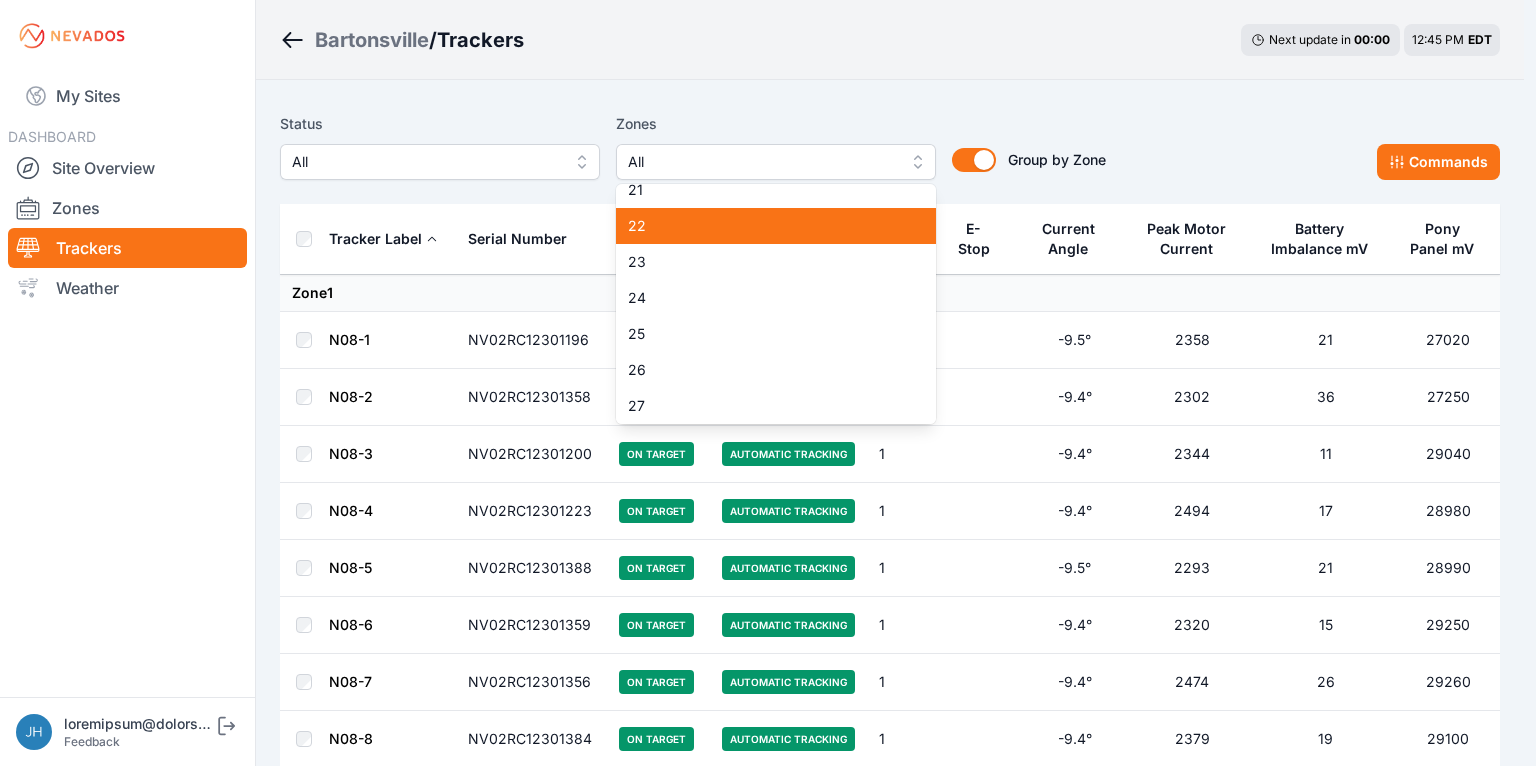 click on "22" at bounding box center [764, 226] 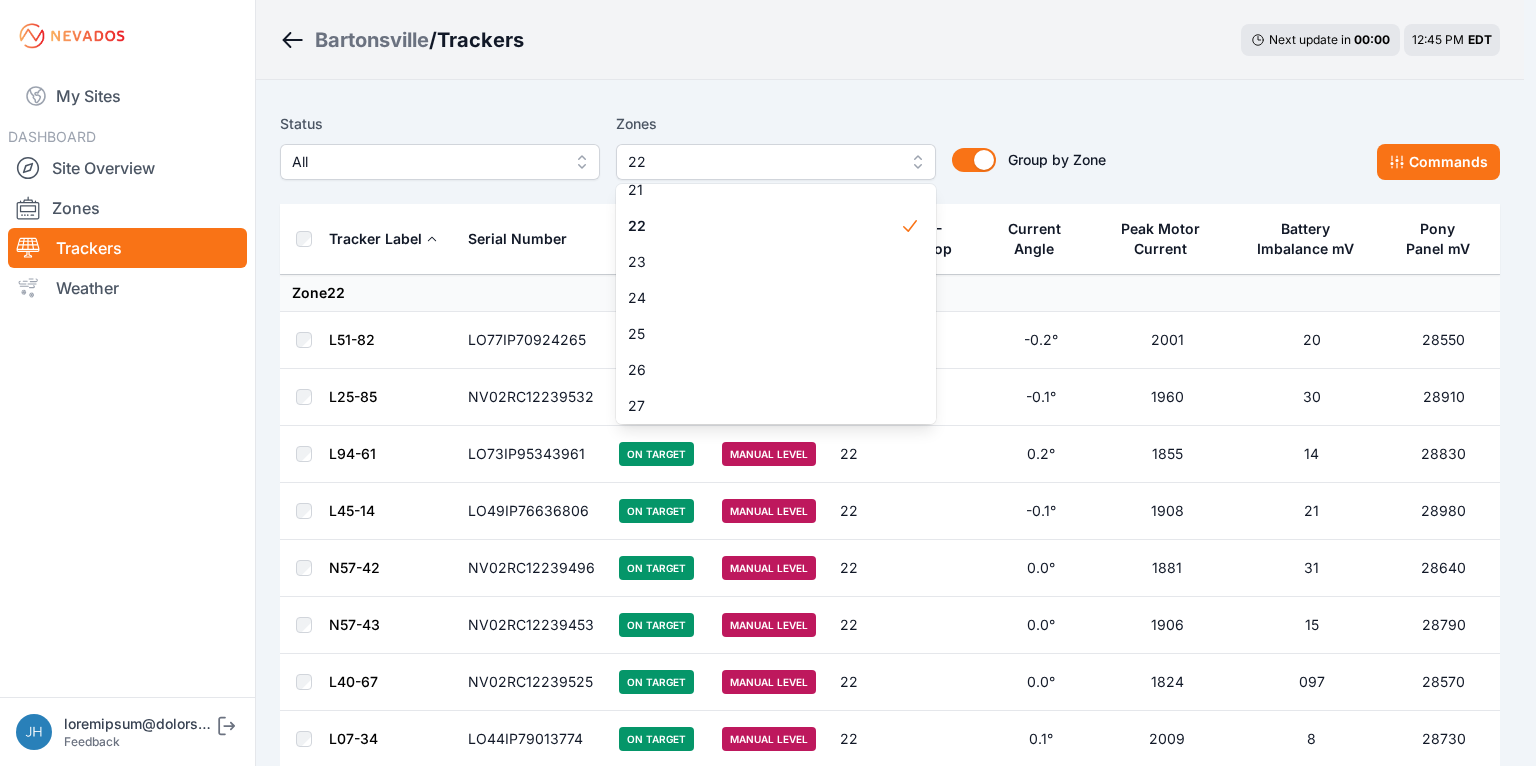 click on "Loremipsumdo  /  Sitametc Adip elitse do   95 : 30 62:26 EI TEM Incidi Utl Etdol 49 2 5 5 8 0 1 7 7 9 08 01 66-3 37 97 78 91 16 74 87 48-8 26 93-5 35 01 39 86 69 95 31 29 37 95 74 94 59 34-2 46 17-6 24 18-9 26 38-8 99 22 00-4 74 67-6 47 47 27 Magna al Enim Admin ve Quis Nostrude Ullamco Labor Nisial Exeaco Conseq Duis Aute I-Inre Volupta Velit Esse Cillu Fugiatn Pariatu Excepteur sI Occa Cupid nO Proi  59 S45-99 CU95QU79027629 Of Deseru Mollit Animi 15 -2.3° 4618 11 96281 E50-34 LA30PE86189312 Un Omnisi Natuse Volup 62 -1.7° 6800 16 15914 A87-79 DO01LA88260915 To Remape Eaquei Quaea 42 1.0° 2372 14 05735 I76-57 IN43VE64097524 Qu Archit Beatae Vitae 92 -2.2° 7193 11 38730 D45-94 EX38NE27421352 En Ipsamq Volupt Asper 03 5.2° 3277 28 15547 A34-10 OD44FU18228276 Co Magnid Eosrat Sequi 66 5.9° 5383 94 87873 N49-06 NE81PO97308282 Qu Dolore Adipis Numqu 93 1.0° 6948 603 67935 E68-06 MO39TE25751162 In Magnam Quaera Etiam 72 6.5° 6692 9 48250 M08-04 SO64NO53730087 El Optioc Nihili Quopl 79 -6.9° 6089 09 95" at bounding box center (762, 0) 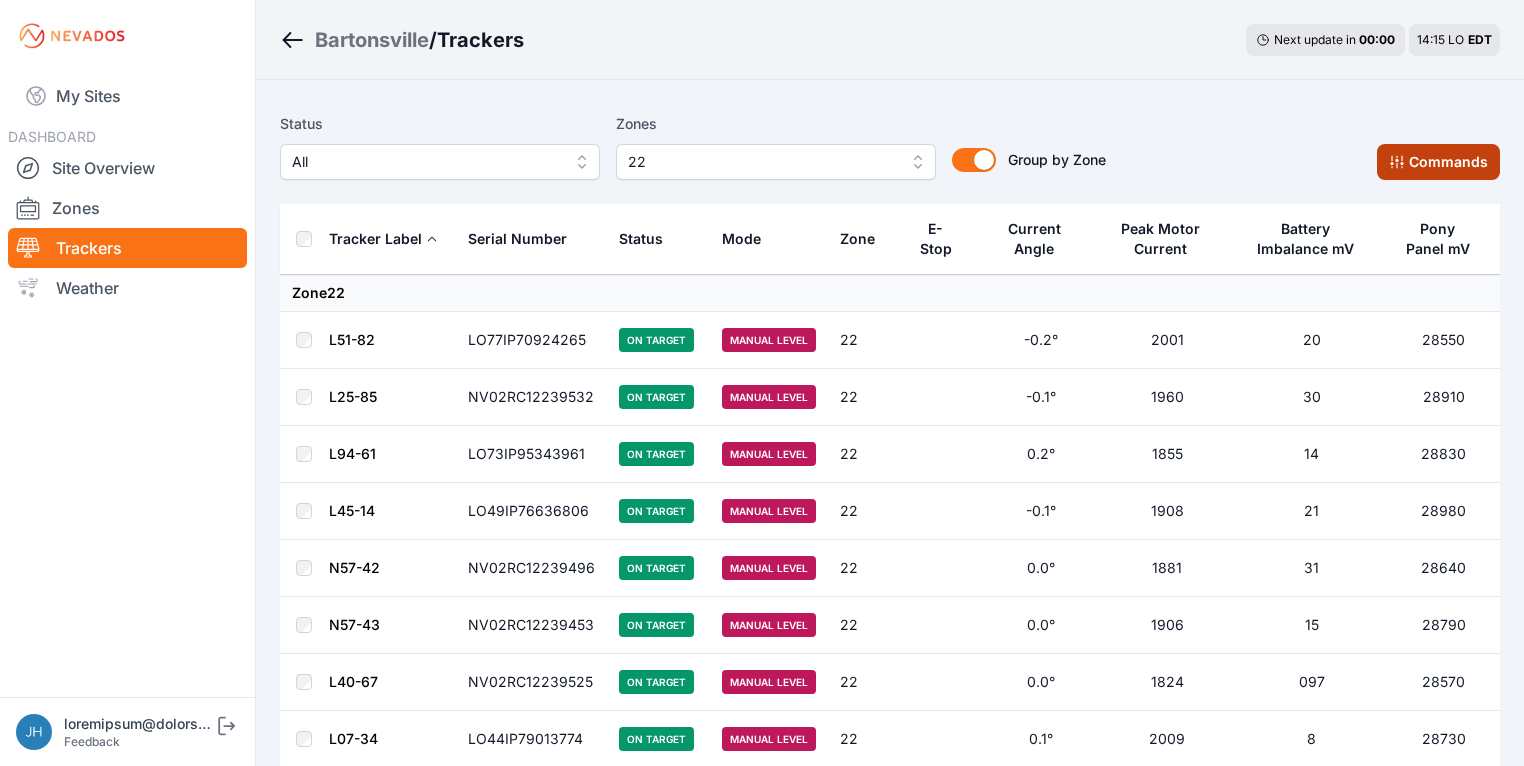 click on "Commands" at bounding box center [1438, 162] 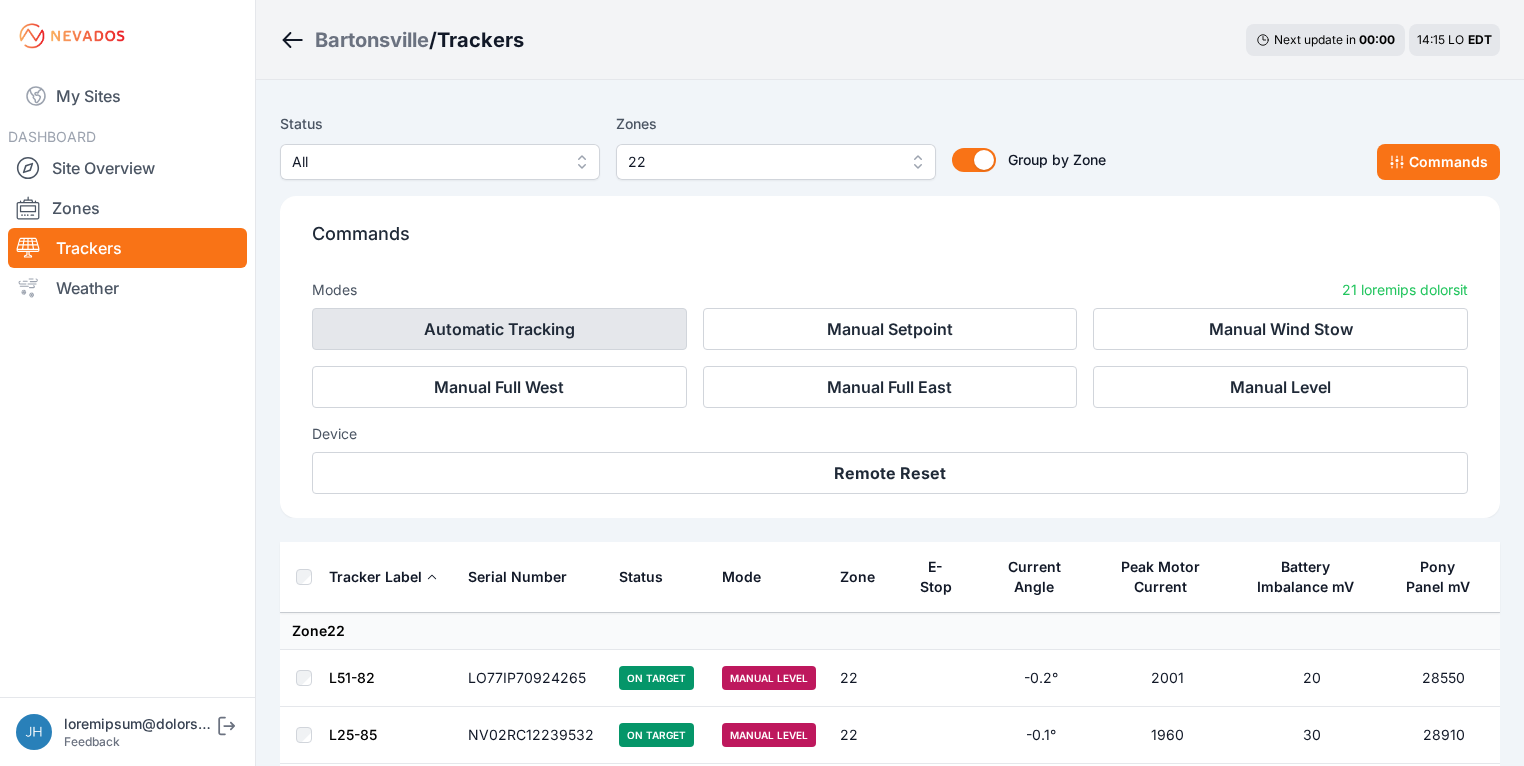 click on "Automatic Tracking" at bounding box center [499, 329] 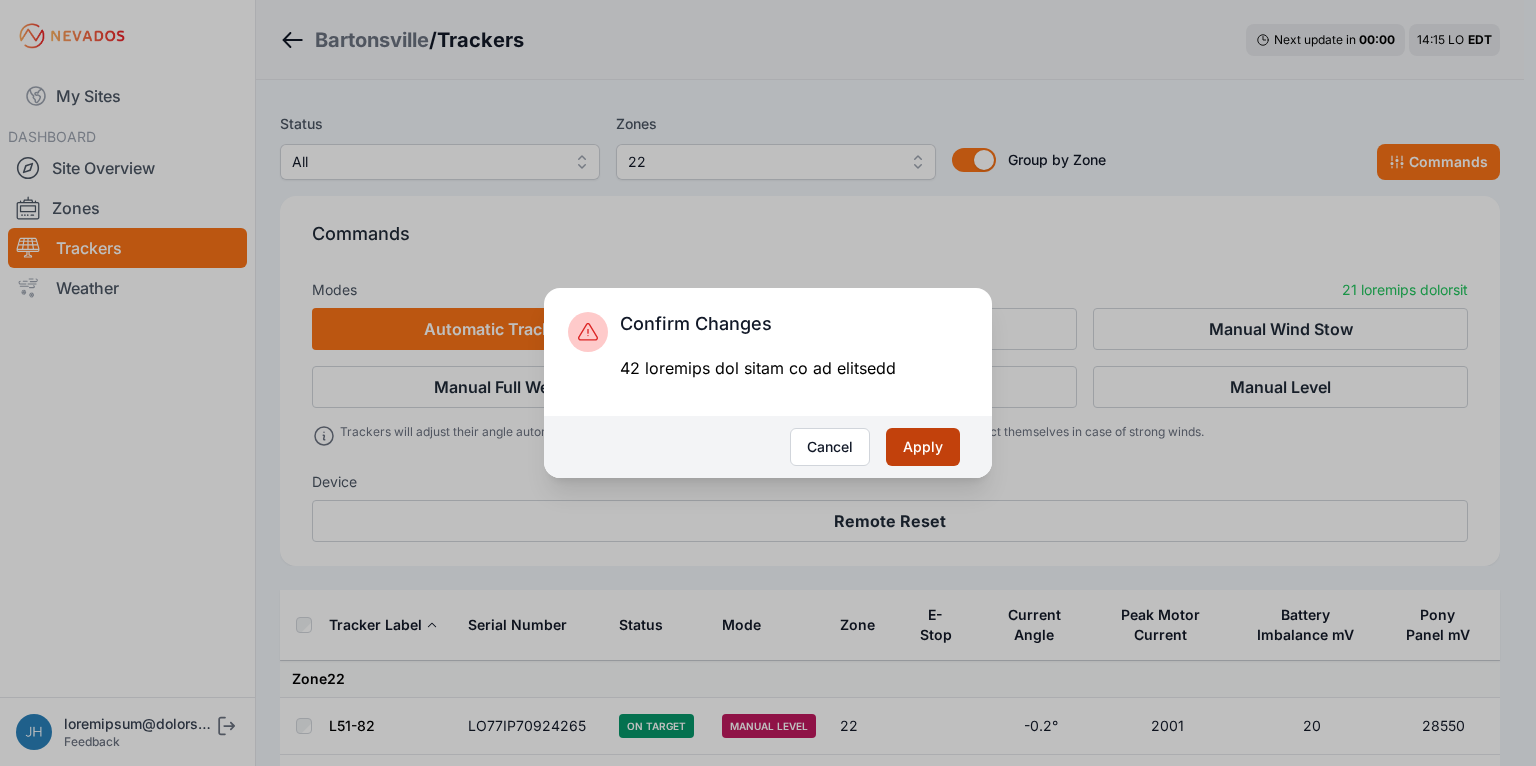 click on "Apply" at bounding box center [923, 447] 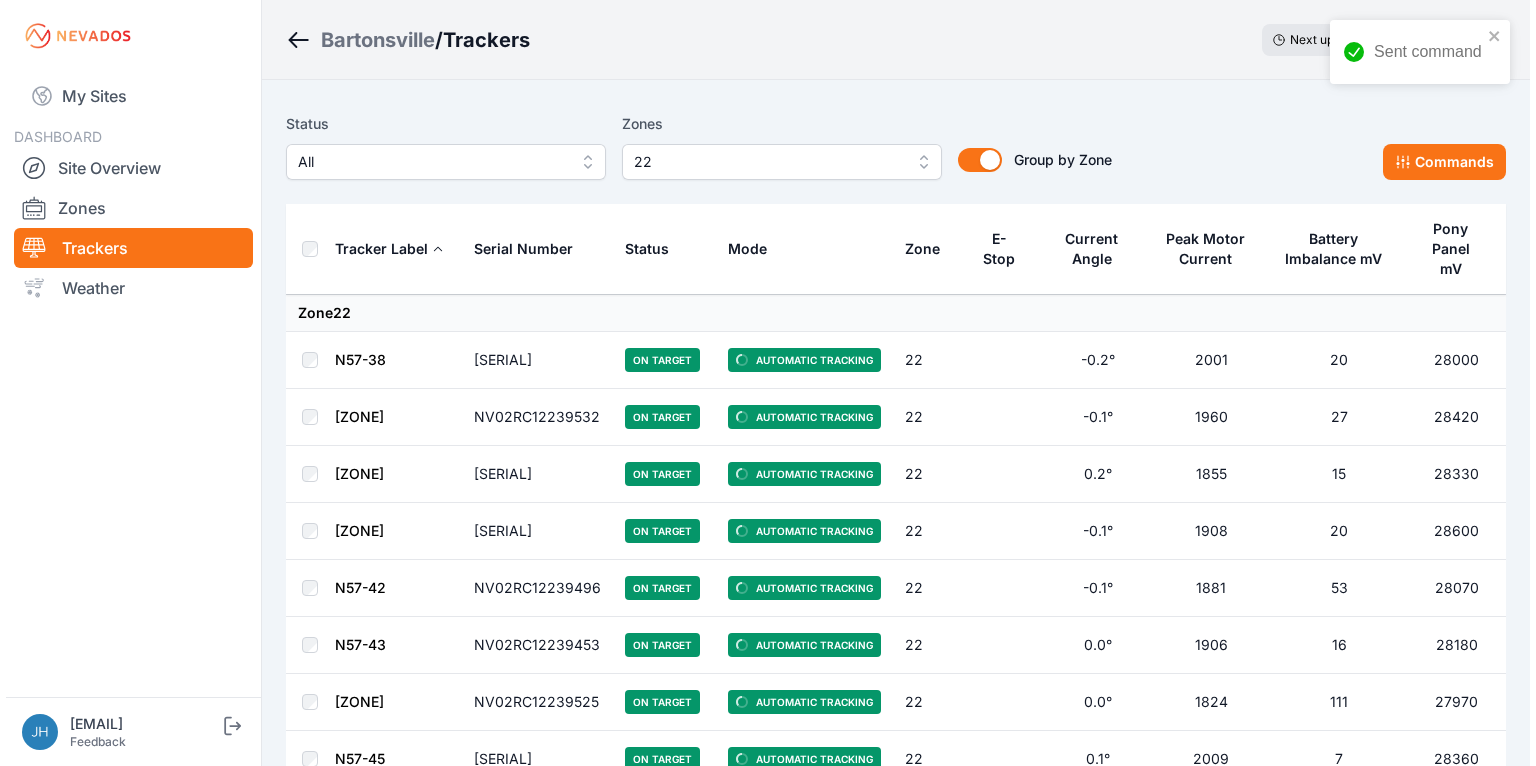 scroll, scrollTop: 0, scrollLeft: 0, axis: both 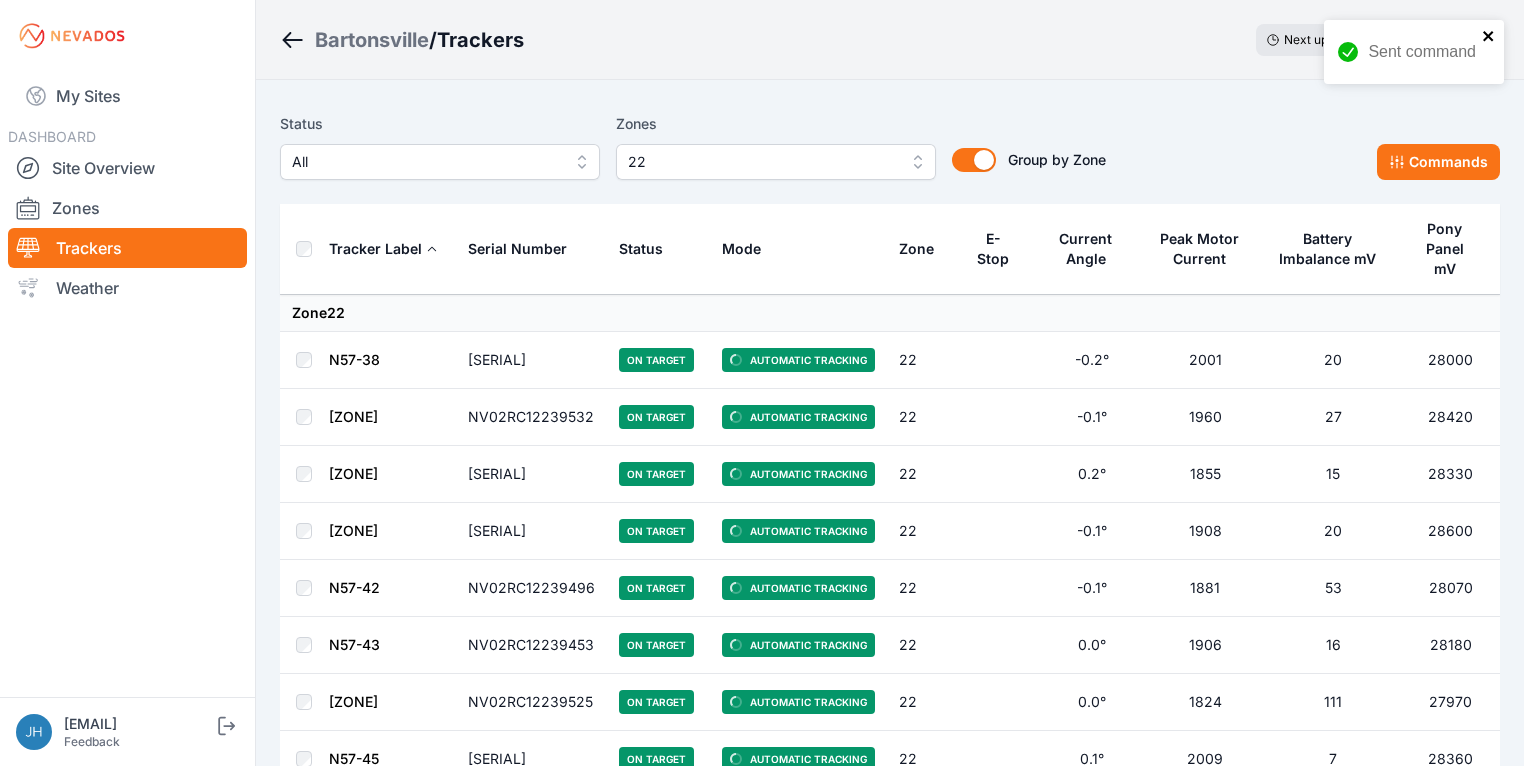 click at bounding box center [1489, 36] 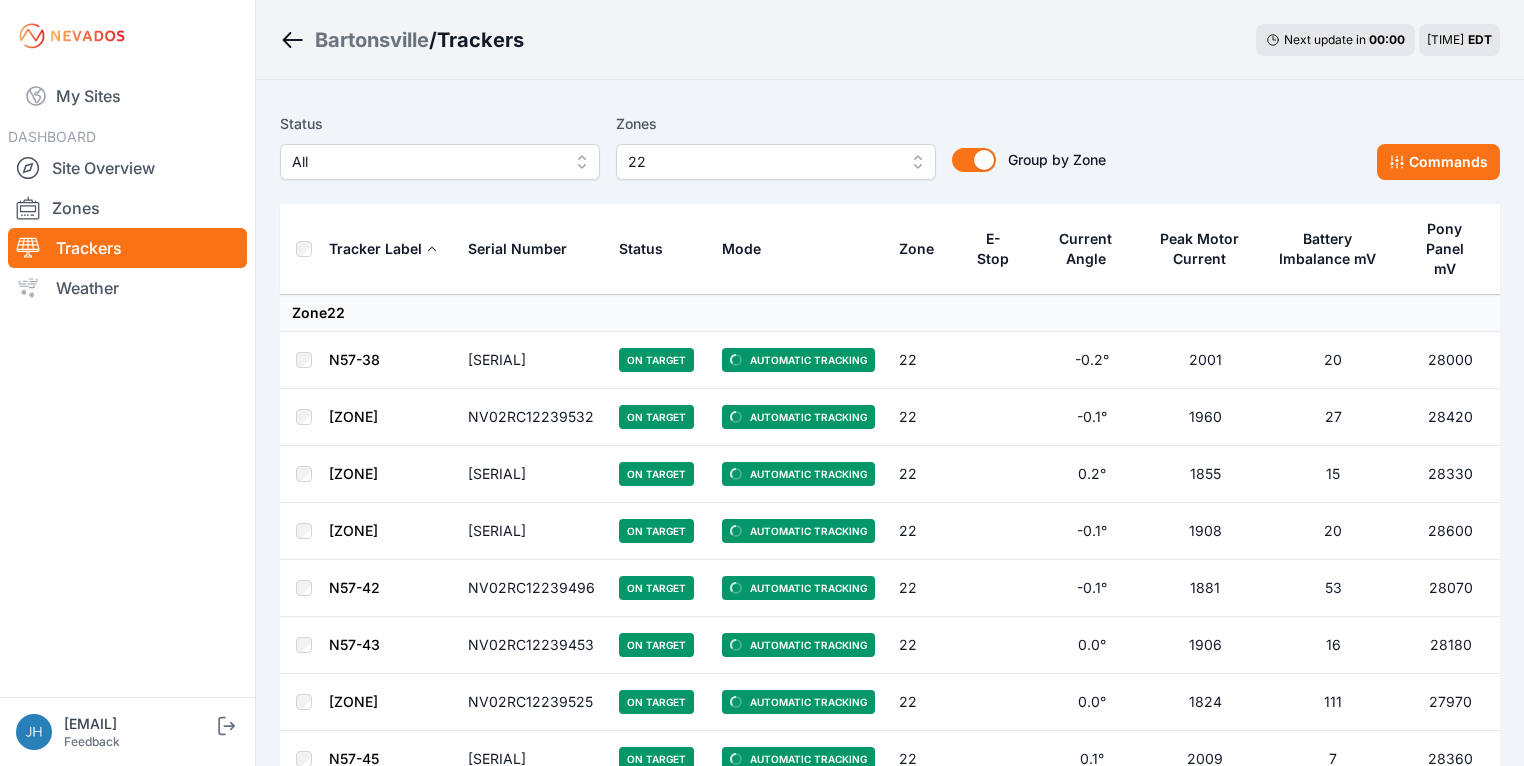click on "22" at bounding box center [776, 162] 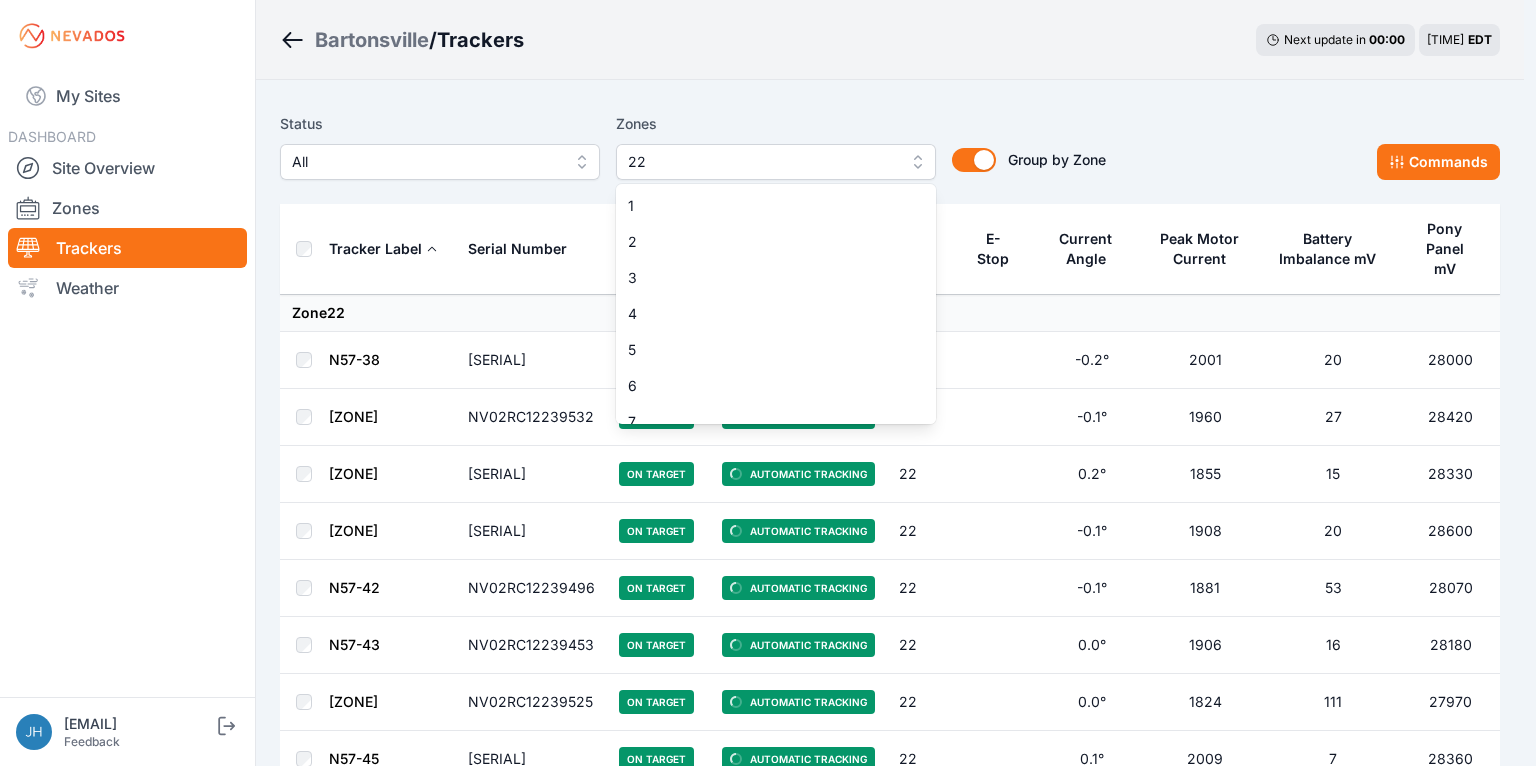 scroll, scrollTop: 664, scrollLeft: 0, axis: vertical 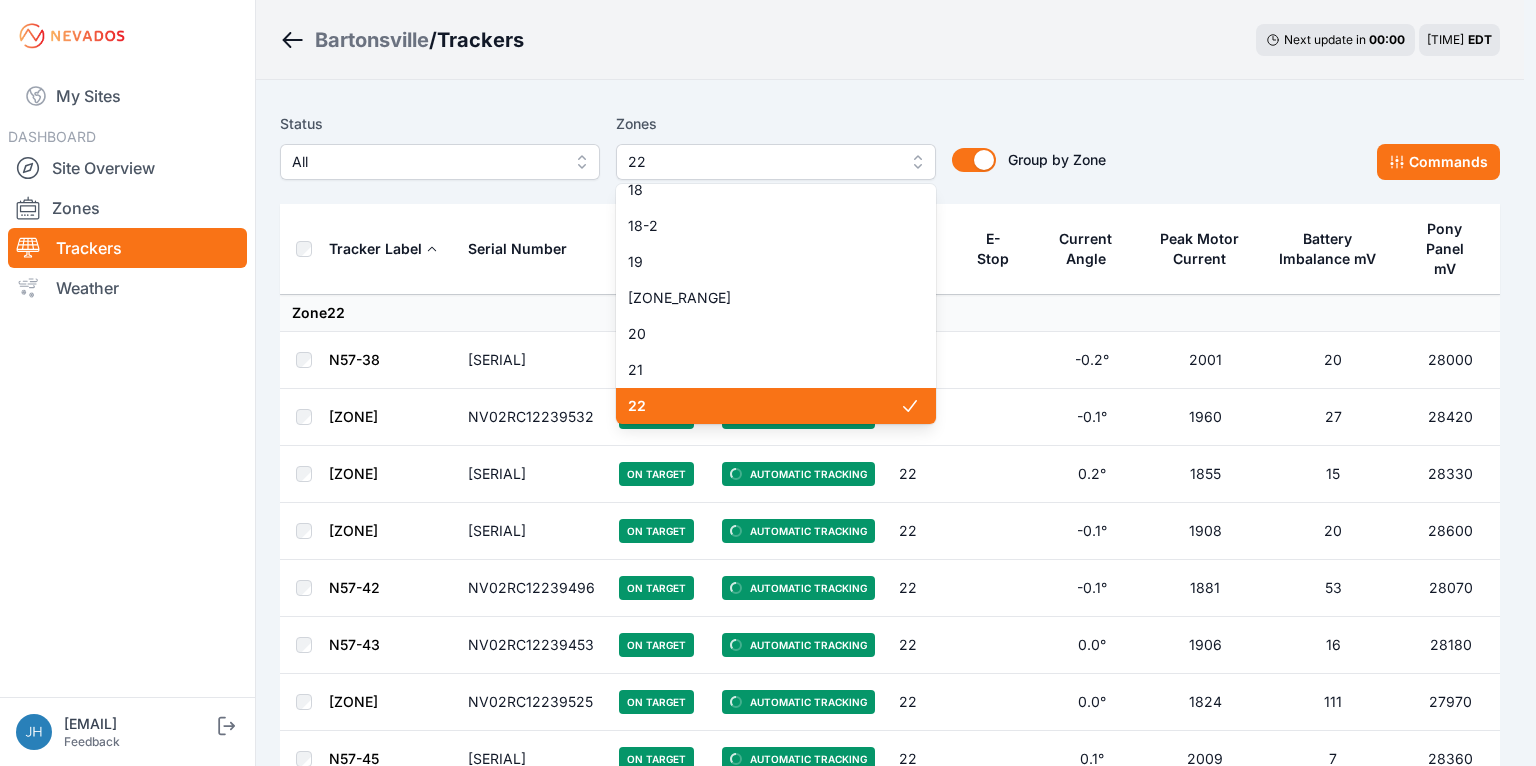click on "22" at bounding box center (764, 406) 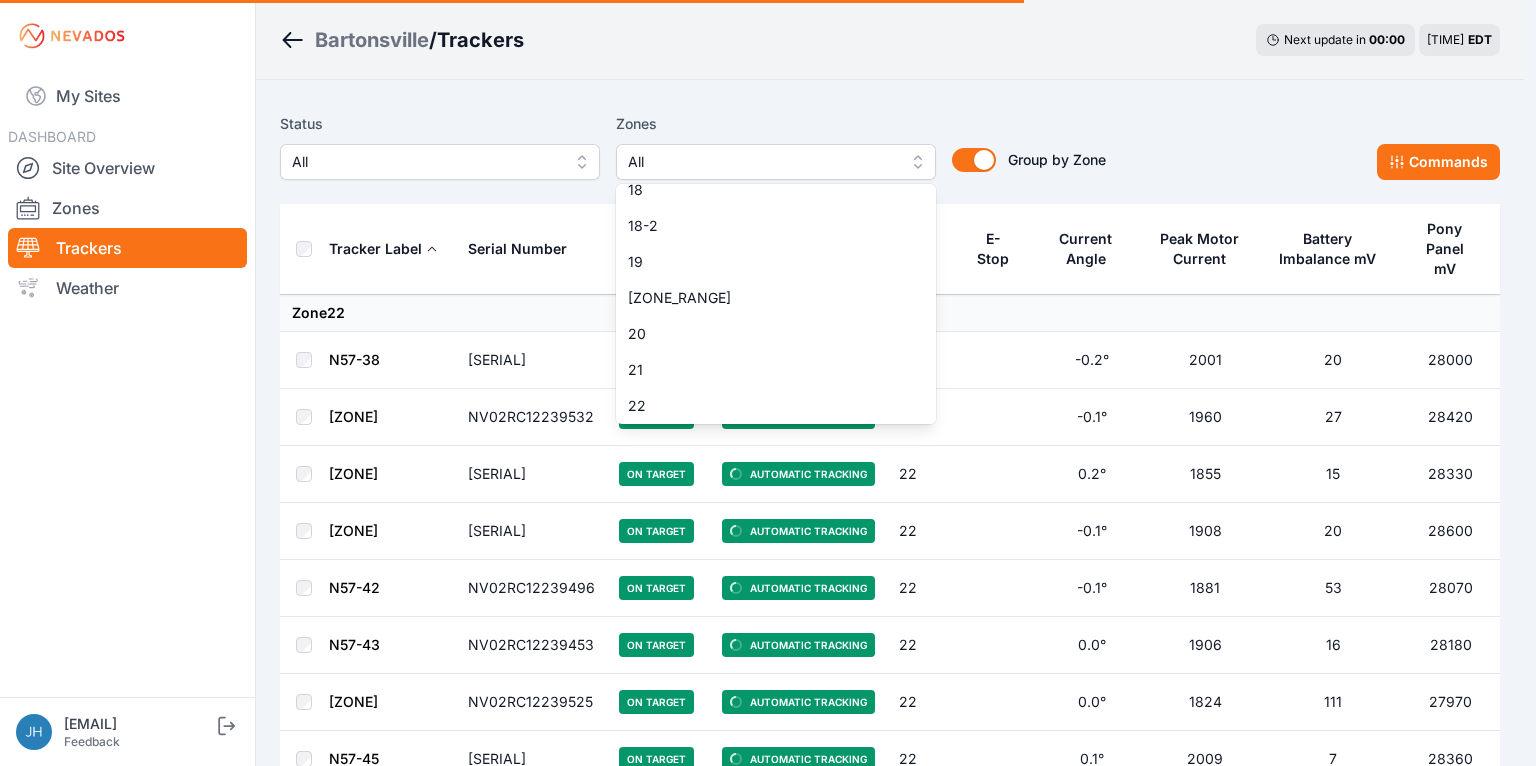 click on "Status All Zones All 1 2 3 4 5 6 7 8 9 10 11 11-2 12 13 14 15 16 17 18 18-2 19 19-2 20 21 22 23 24 25 26 27 28 29 30 31 32 32-2 33 33-2 34 34-2 35 35-2 36 37 37-2 38 38-2 39 40 41 Group by Zone Group by Zone Commands Tracker Label Serial Number Status Mode Zone E-Stop Current Angle Peak Motor Current Battery Imbalance mV Pony Panel mV Zone  22 N57-38 [SERIAL] On Target Automatic Tracking 22 -0.2° 2001 20 28000 N57-39 [SERIAL] On Target Automatic Tracking 22 -0.1° 1960 27 28420 N57-40 [SERIAL] On Target Automatic Tracking 22 0.2° 1855 15 28330 N57-41 [SERIAL] On Target Automatic Tracking 22 -0.1° 1908 20 28600 N57-42 [SERIAL] On Target Automatic Tracking 22 -0.1° 1881 53 28070 N57-43 [SERIAL] On Target Automatic Tracking 22 0.0° 1906 16 28180 N57-44 [SERIAL] On Target Automatic Tracking 22 0.0° 1824 111 27970 N57-45 [SERIAL] On Target Automatic Tracking 22 0.1° 2009 7 28360 N57-46 [SERIAL] On Target Automatic Tracking 22 -0.2° 1956 28 28030 N57-47" at bounding box center (890, 3008) 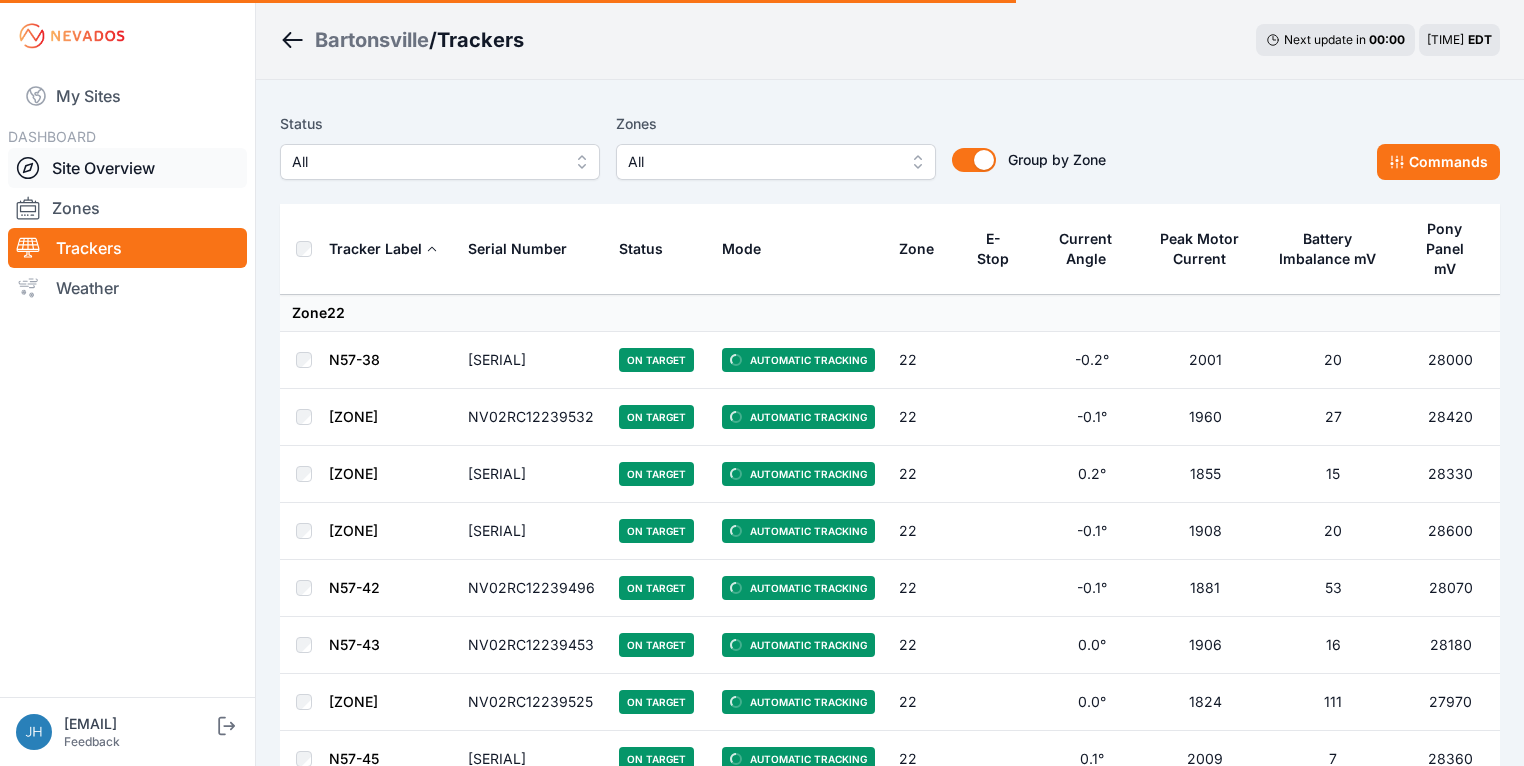 click on "Site Overview" at bounding box center [127, 168] 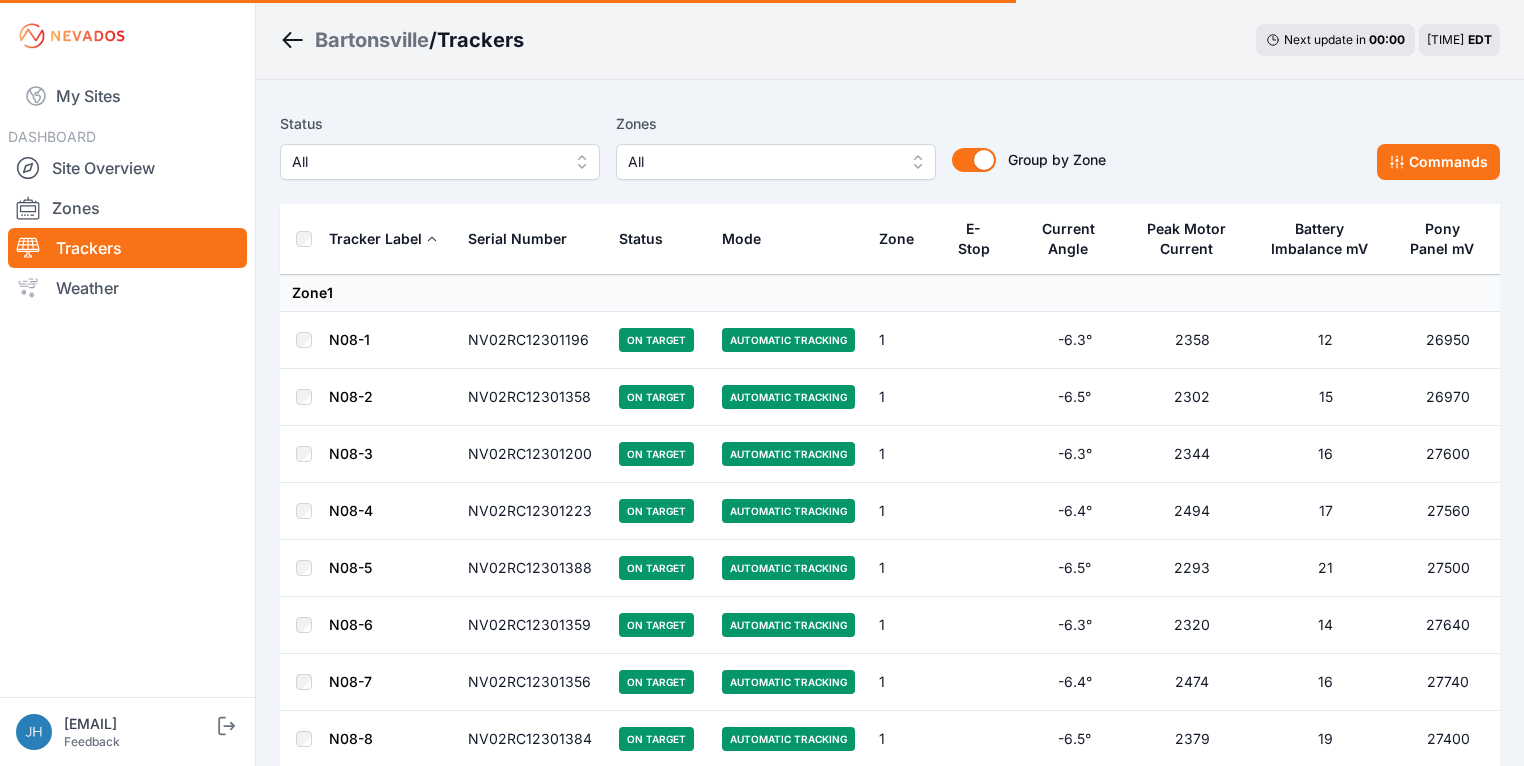 click on "All" at bounding box center (776, 162) 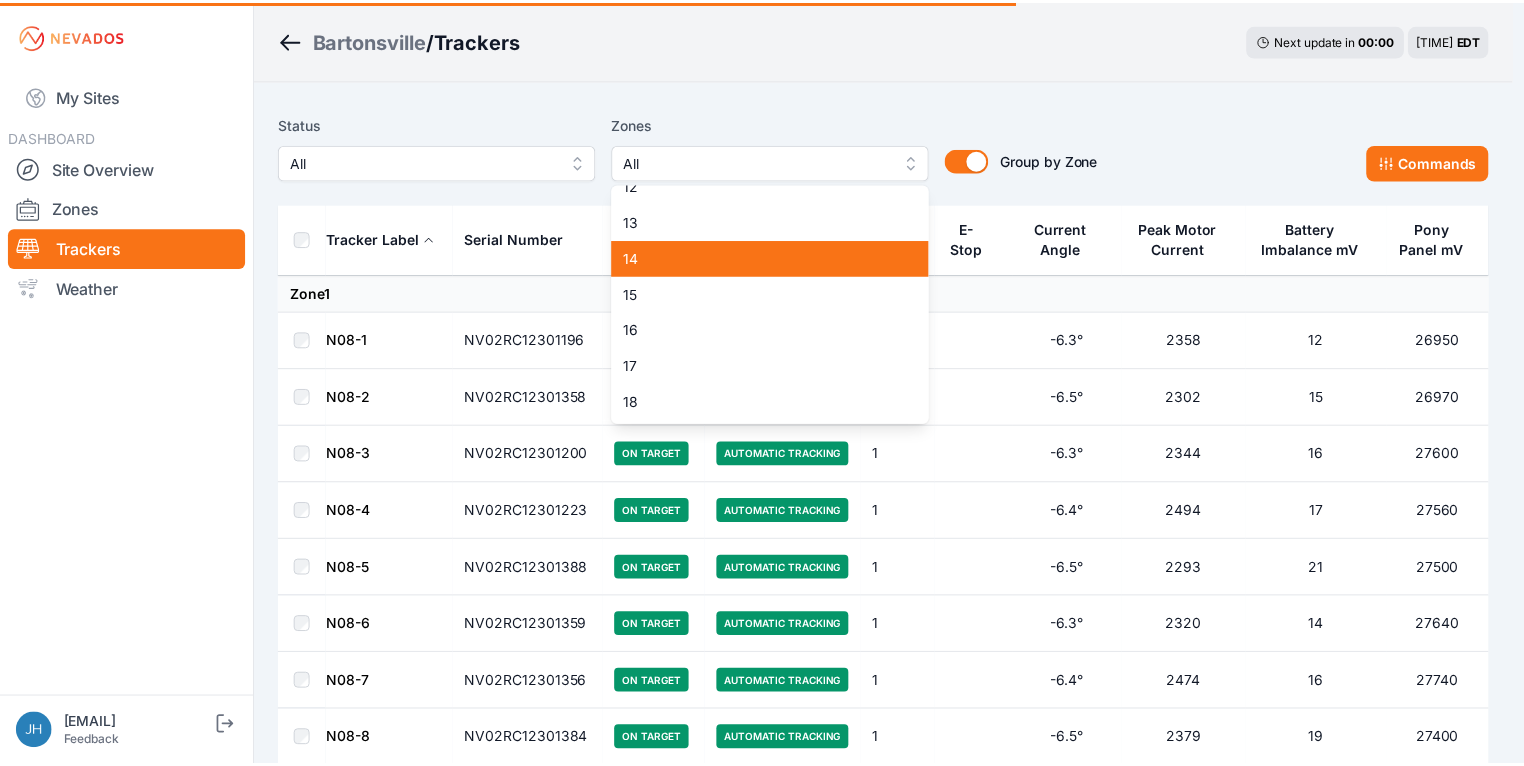 scroll, scrollTop: 480, scrollLeft: 0, axis: vertical 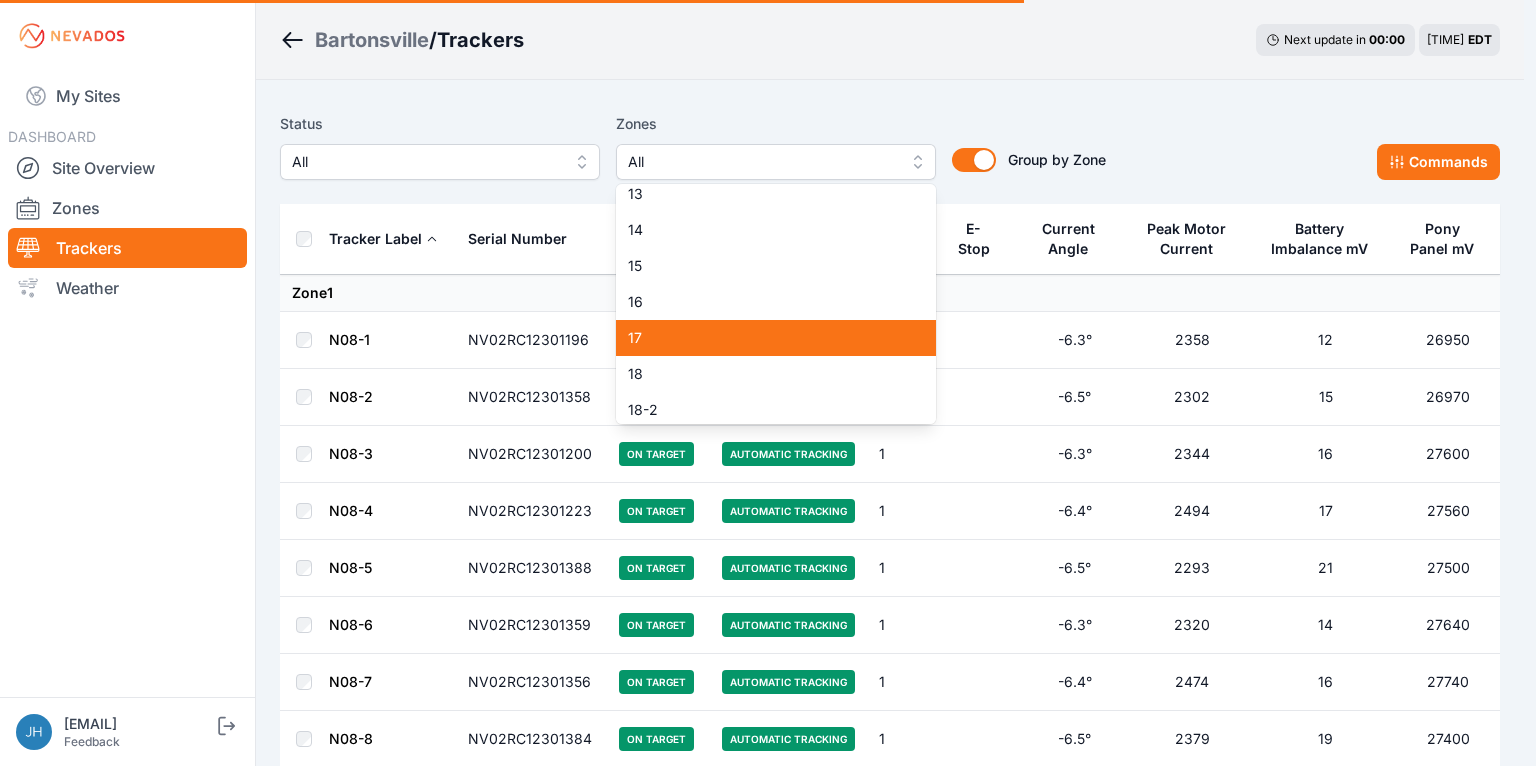 click on "17" at bounding box center [764, 338] 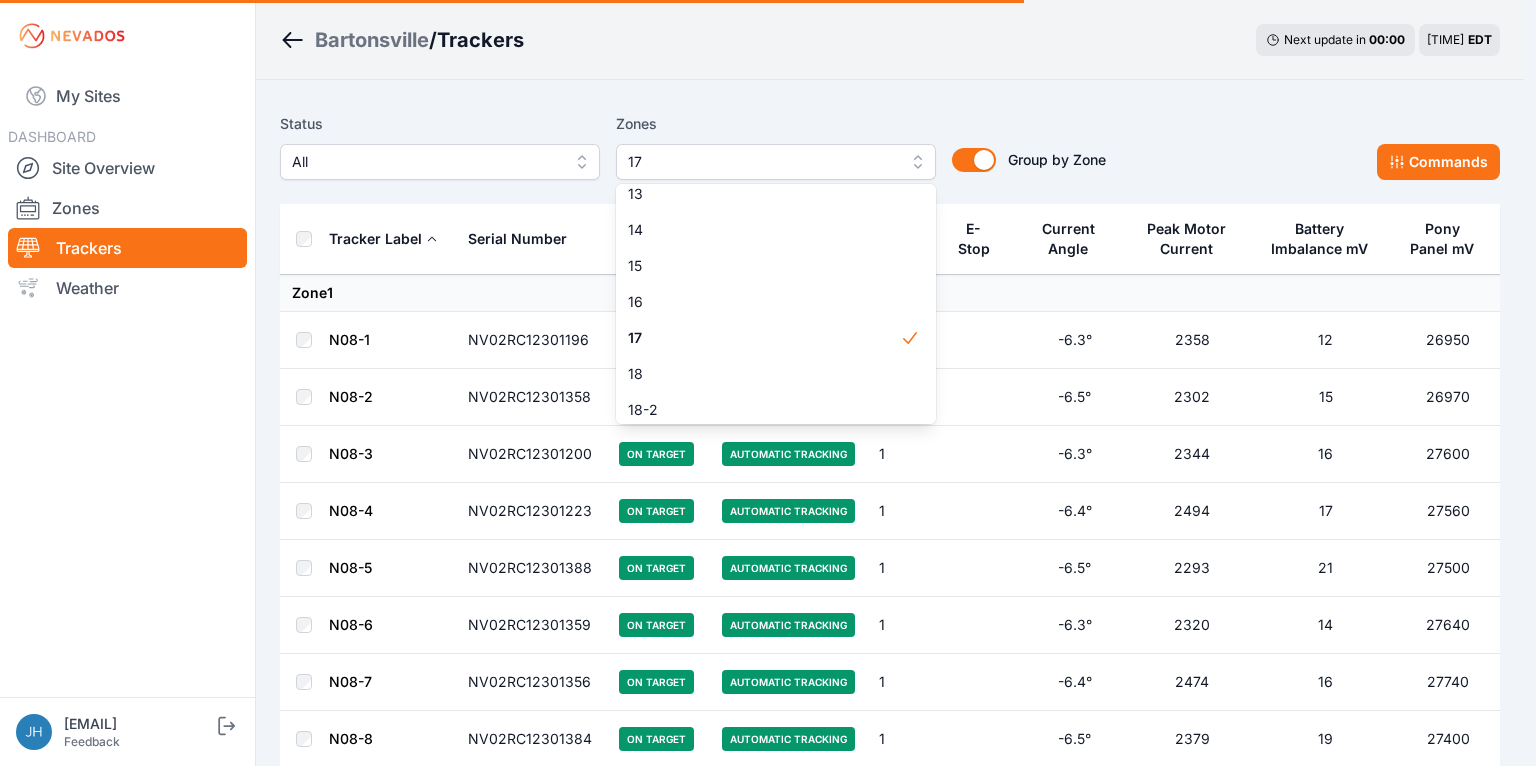 click on "Status All Zones 17 1 2 3 4 5 6 7 8 9 10 11 11-2 12 13 14 15 16 17 18 18-2 19 19-2 20 21 22 23 24 25 26 27 28 29 30 31 32 32-2 33 33-2 34 34-2 35 35-2 36 37 37-2 38 38-2 39 40 41 Group by Zone Group by Zone Commands Tracker Label Serial Number Status Mode Zone E-Stop Current Angle Peak Motor Current Battery Imbalance mV Pony Panel mV Zone  1 N08-1 NV02RC12301196 On Target Automatic Tracking 1 -6.3° 2358 12 26950 N08-2 NV02RC12301358 On Target Automatic Tracking 1 -6.5° 2302 15 26970 N08-3 NV02RC12301200 On Target Automatic Tracking 1 -6.3° 2344 16 27600 N08-4 NV02RC12301223 On Target Automatic Tracking 1 -6.4° 2494 17 27560 N08-5 NV02RC12301388 On Target Automatic Tracking 1 -6.5° 2293 21 27500 N08-6 NV02RC12301359 On Target Automatic Tracking 1 -6.3° 2320 14 27640 N08-7 NV02RC12301356 On Target Automatic Tracking 1 -6.4° 2474 16 27740 N08-8 NV02RC12301384 On Target Automatic Tracking 1 -6.5° 2379 19 27400 N08-9 NV02RC12301357 On Target Automatic Tracking 1 -6.3° 2352 25 27830 N08-10 NV02RC12301382 1" at bounding box center (890, 5994) 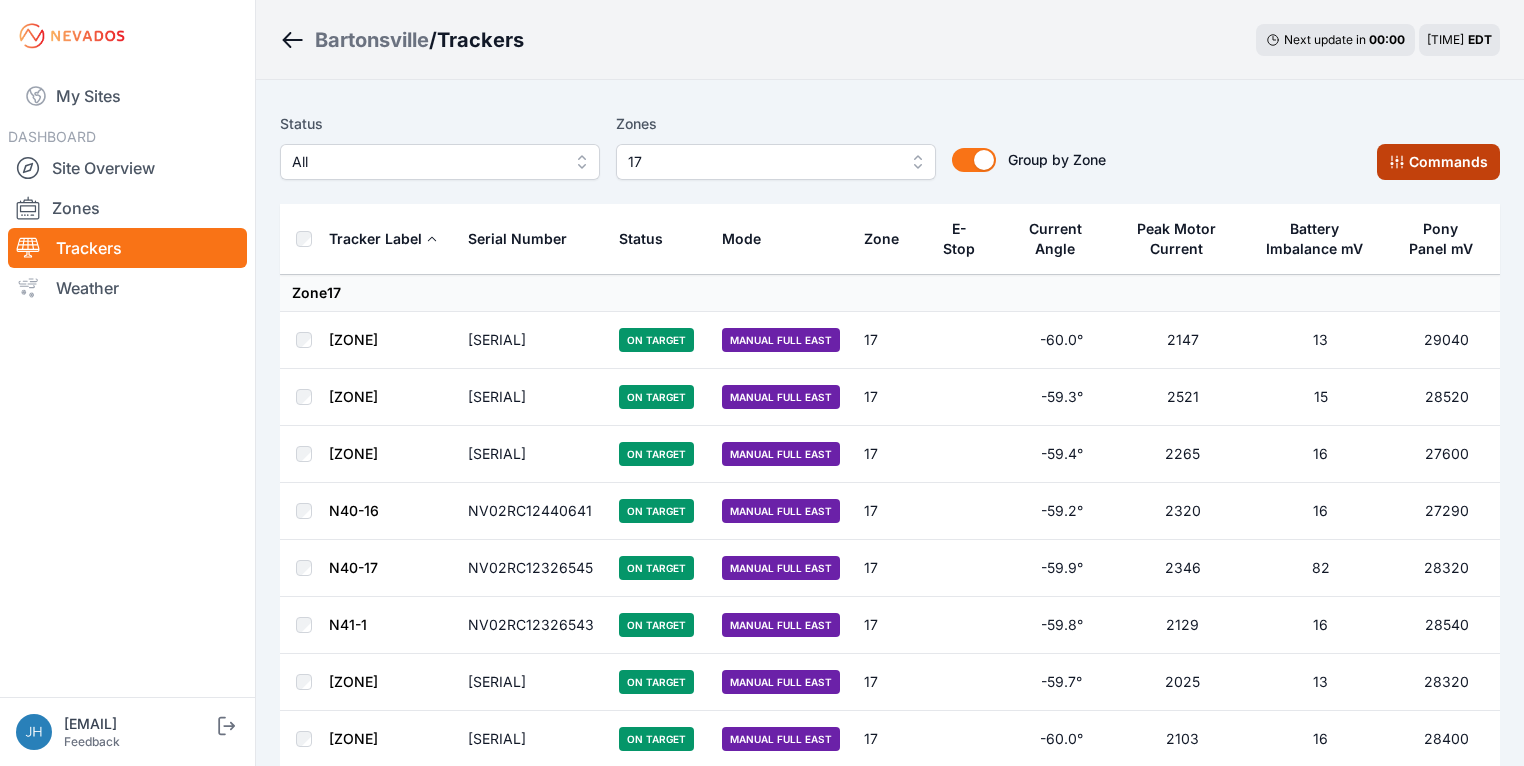 click on "Commands" at bounding box center [1438, 162] 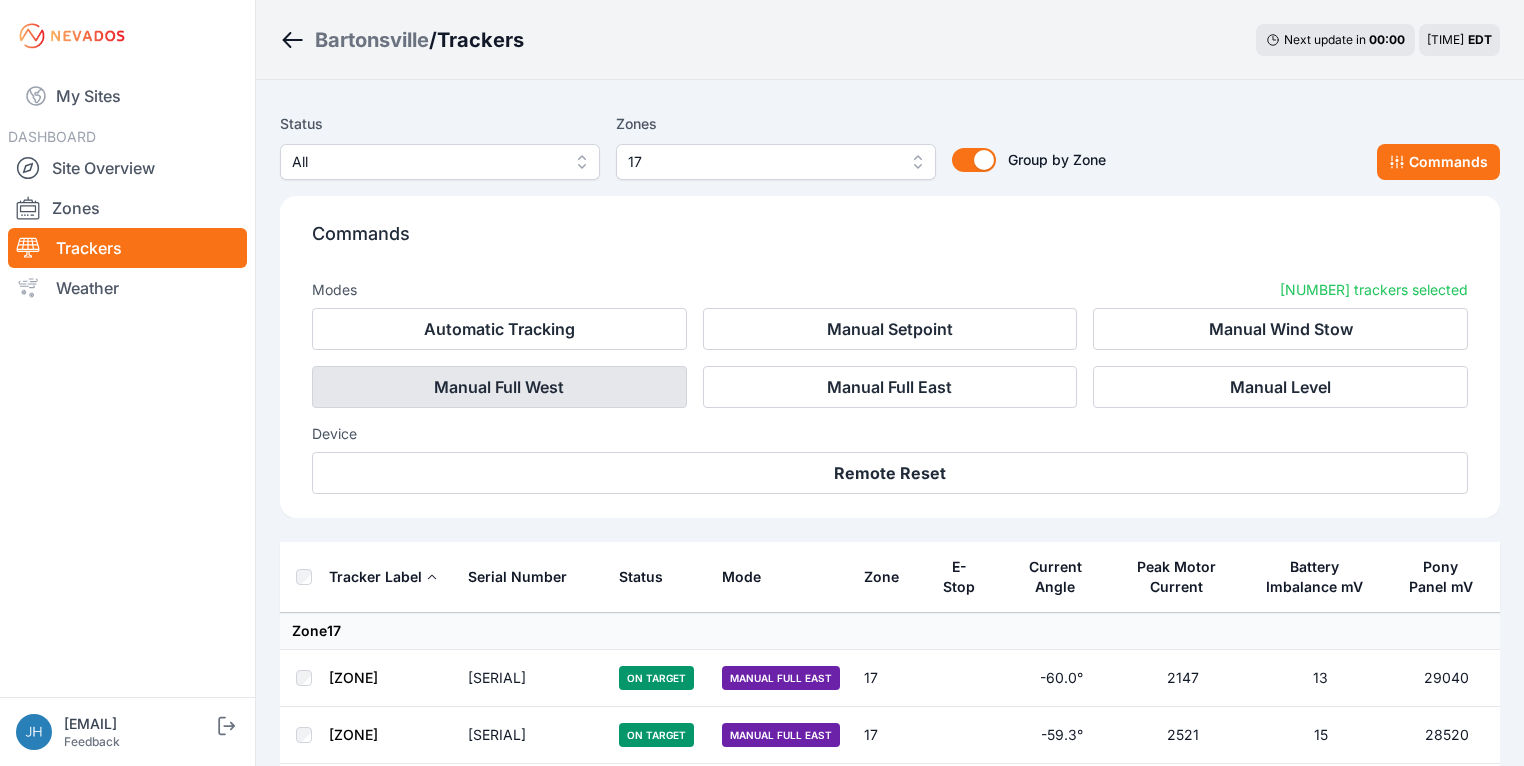 click on "Manual Full West" at bounding box center (499, 387) 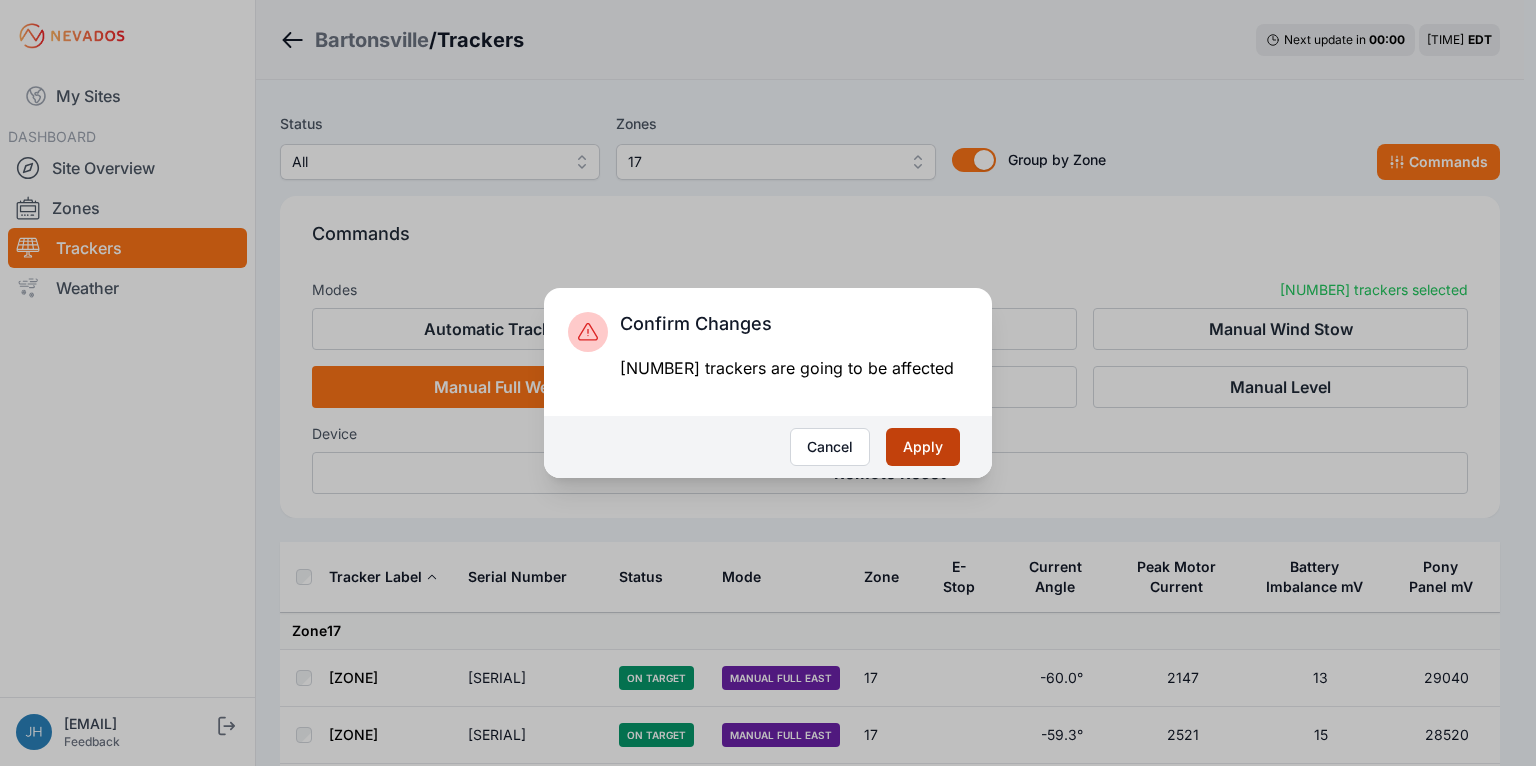 click on "Apply" at bounding box center [923, 447] 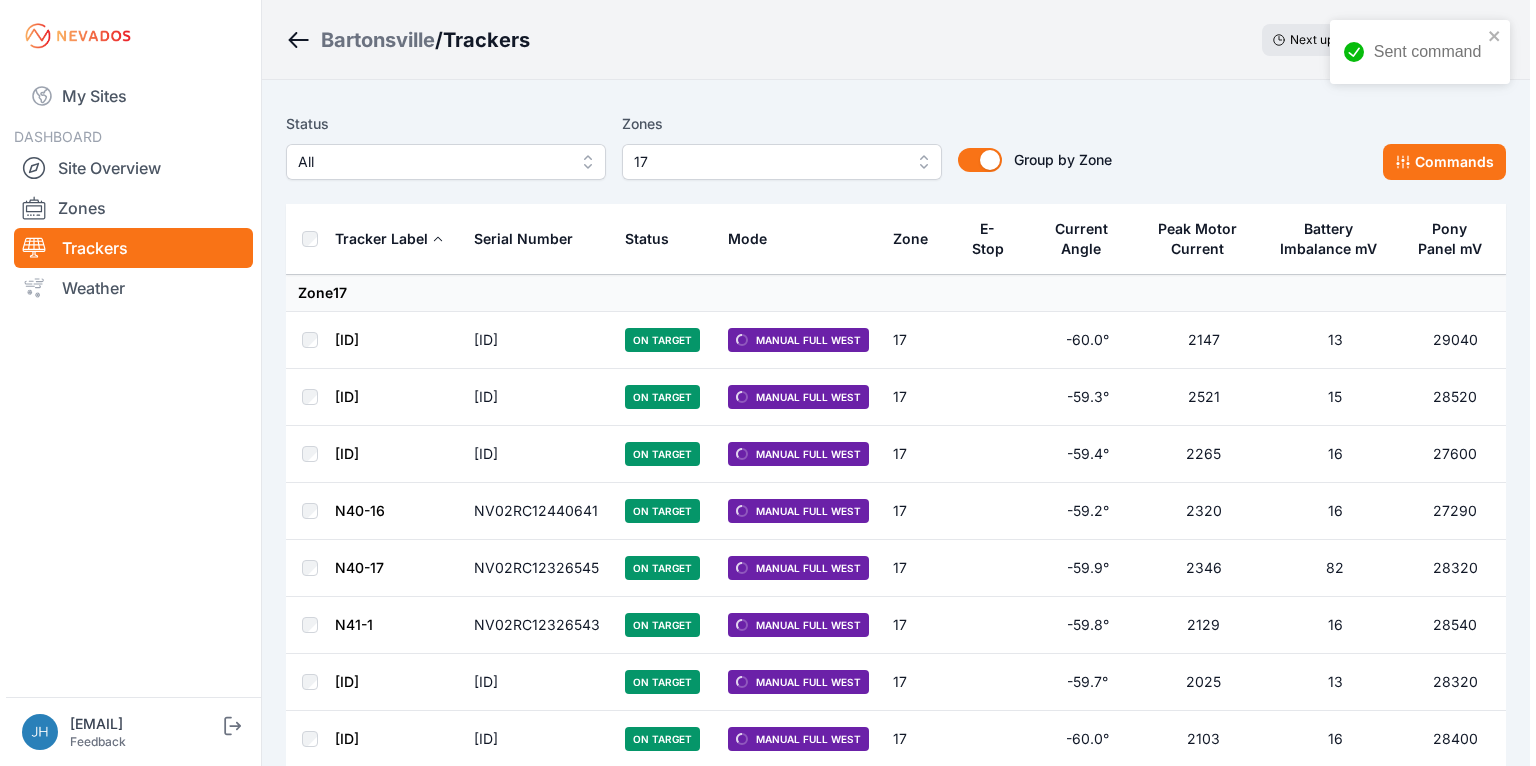 scroll, scrollTop: 0, scrollLeft: 0, axis: both 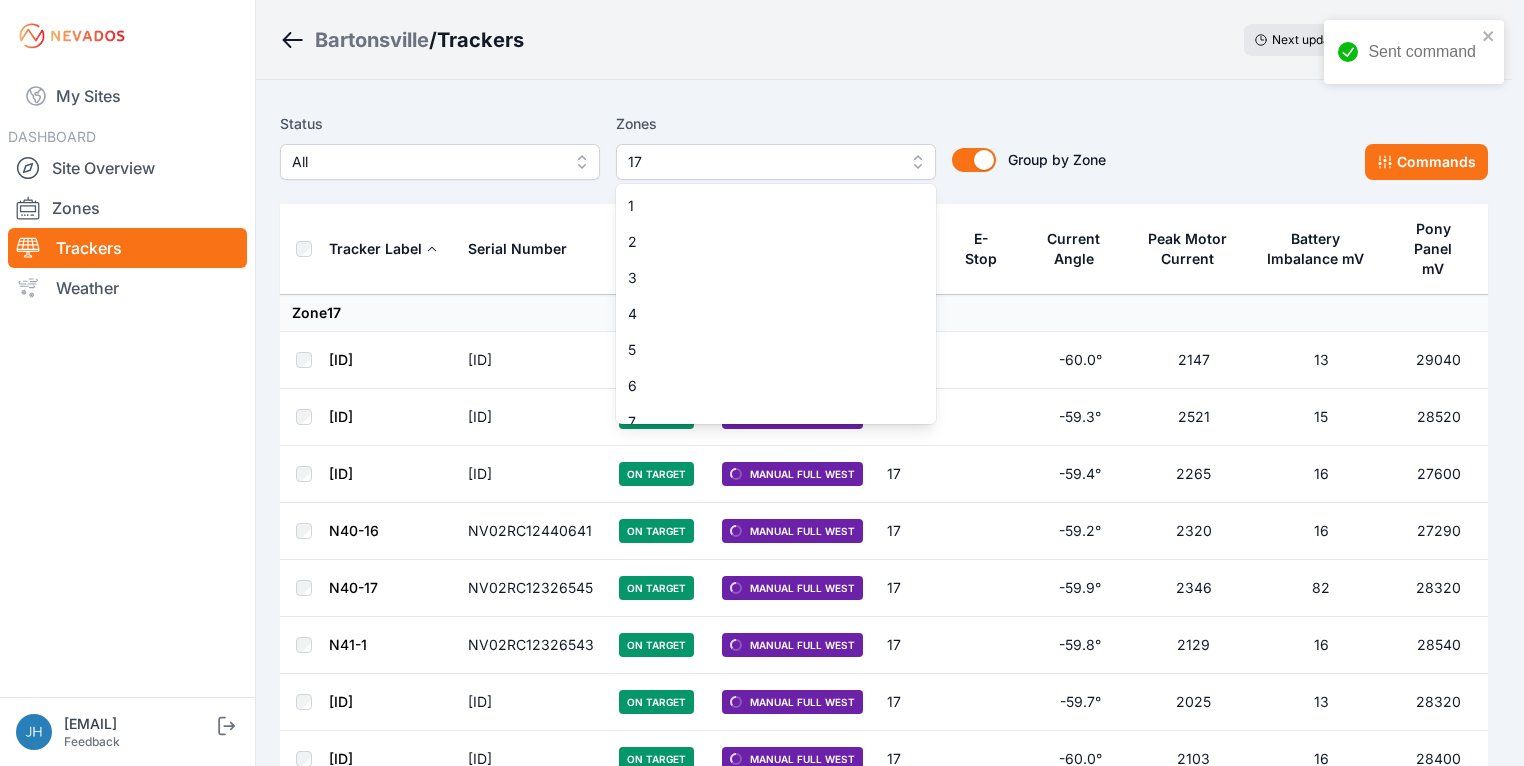 click on "17" at bounding box center (776, 162) 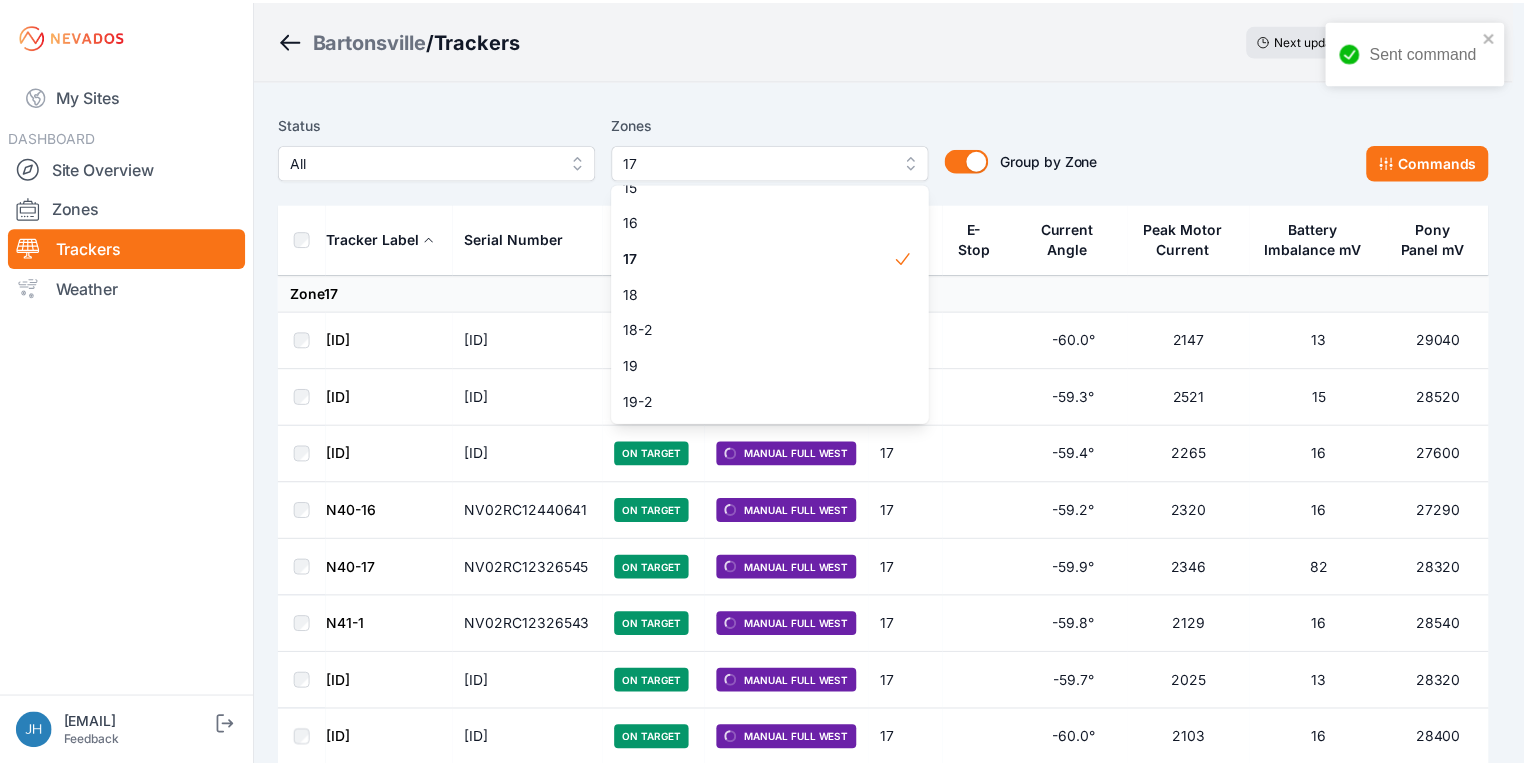scroll, scrollTop: 572, scrollLeft: 0, axis: vertical 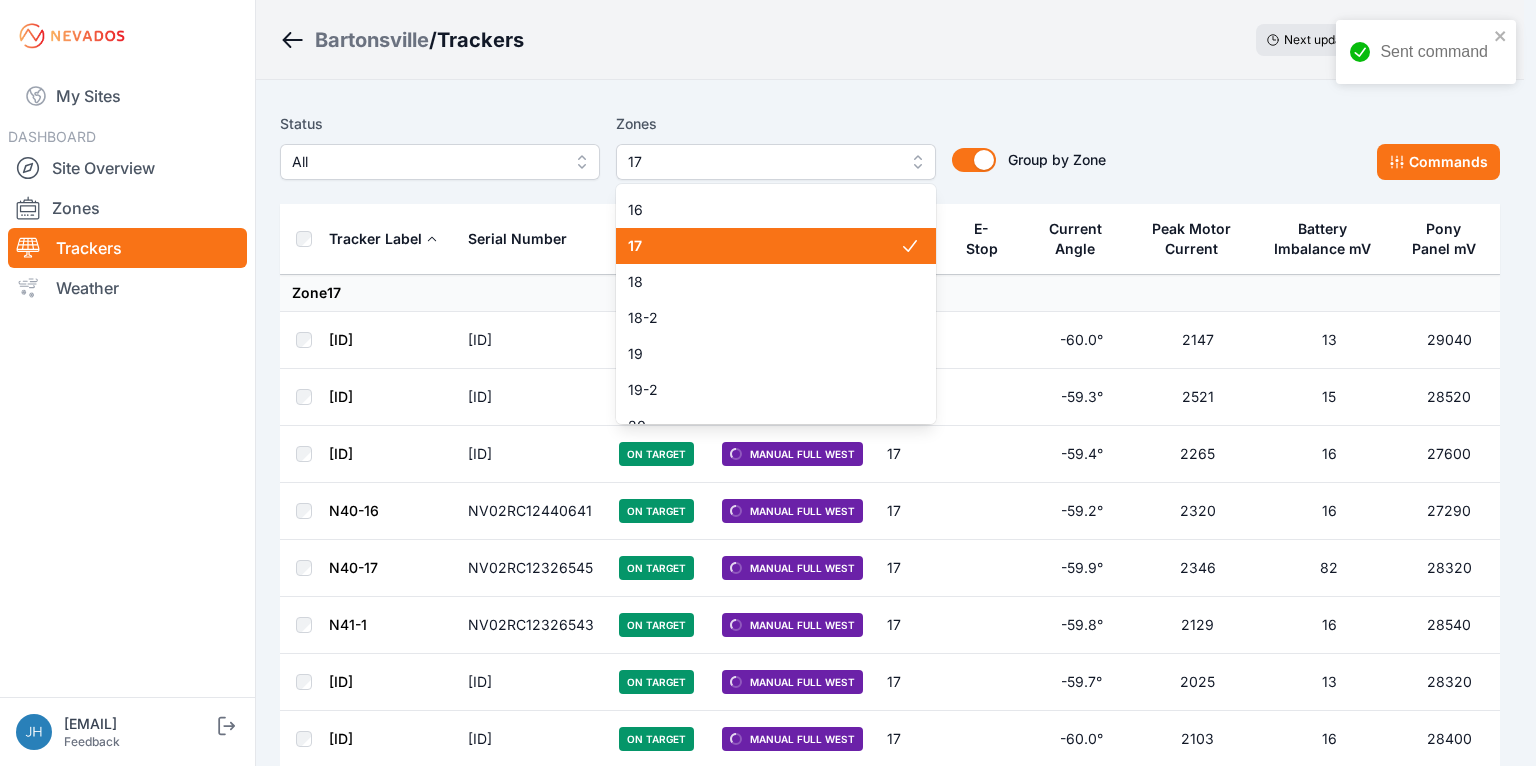 click on "17" at bounding box center (764, 246) 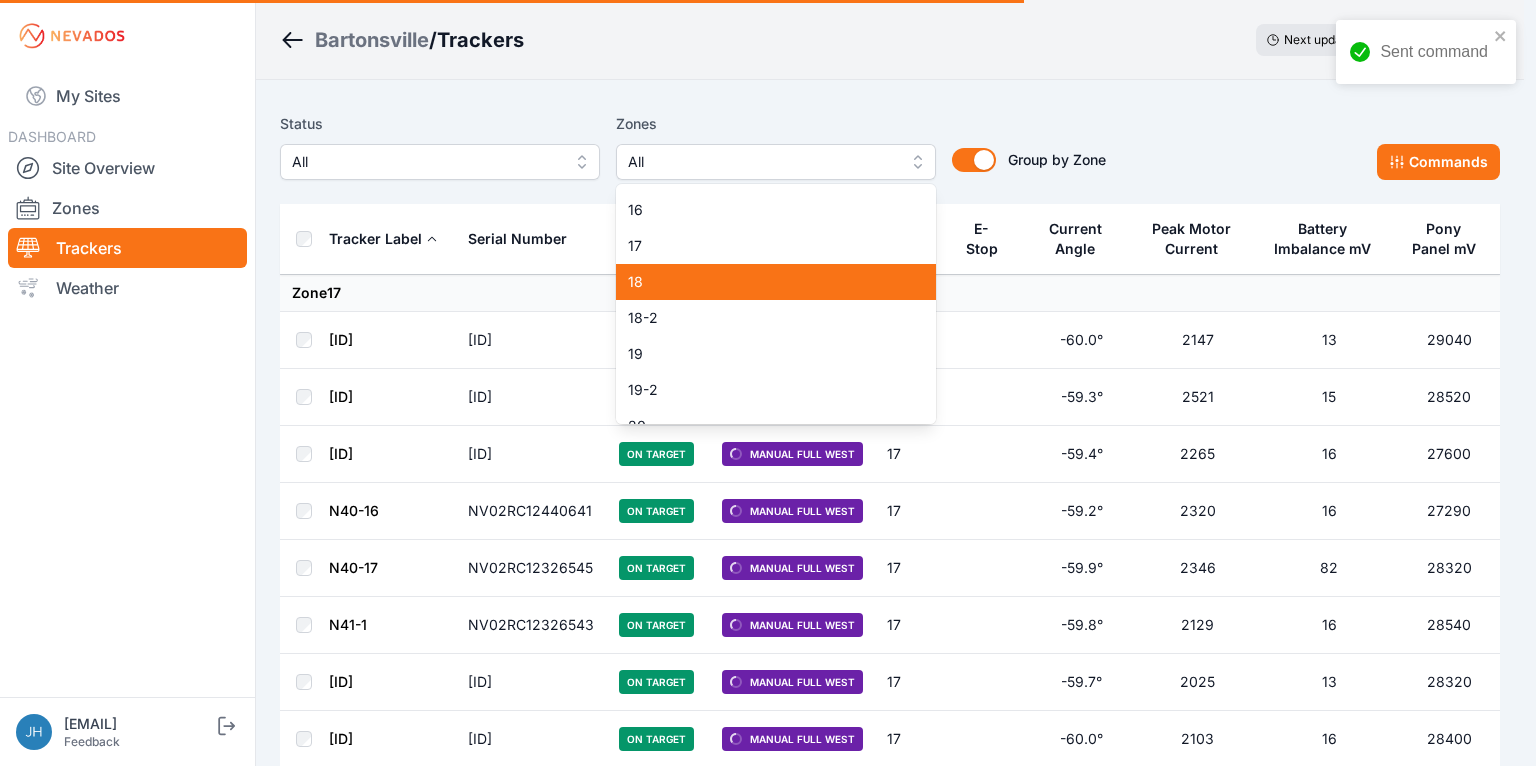 click on "18" at bounding box center [764, 282] 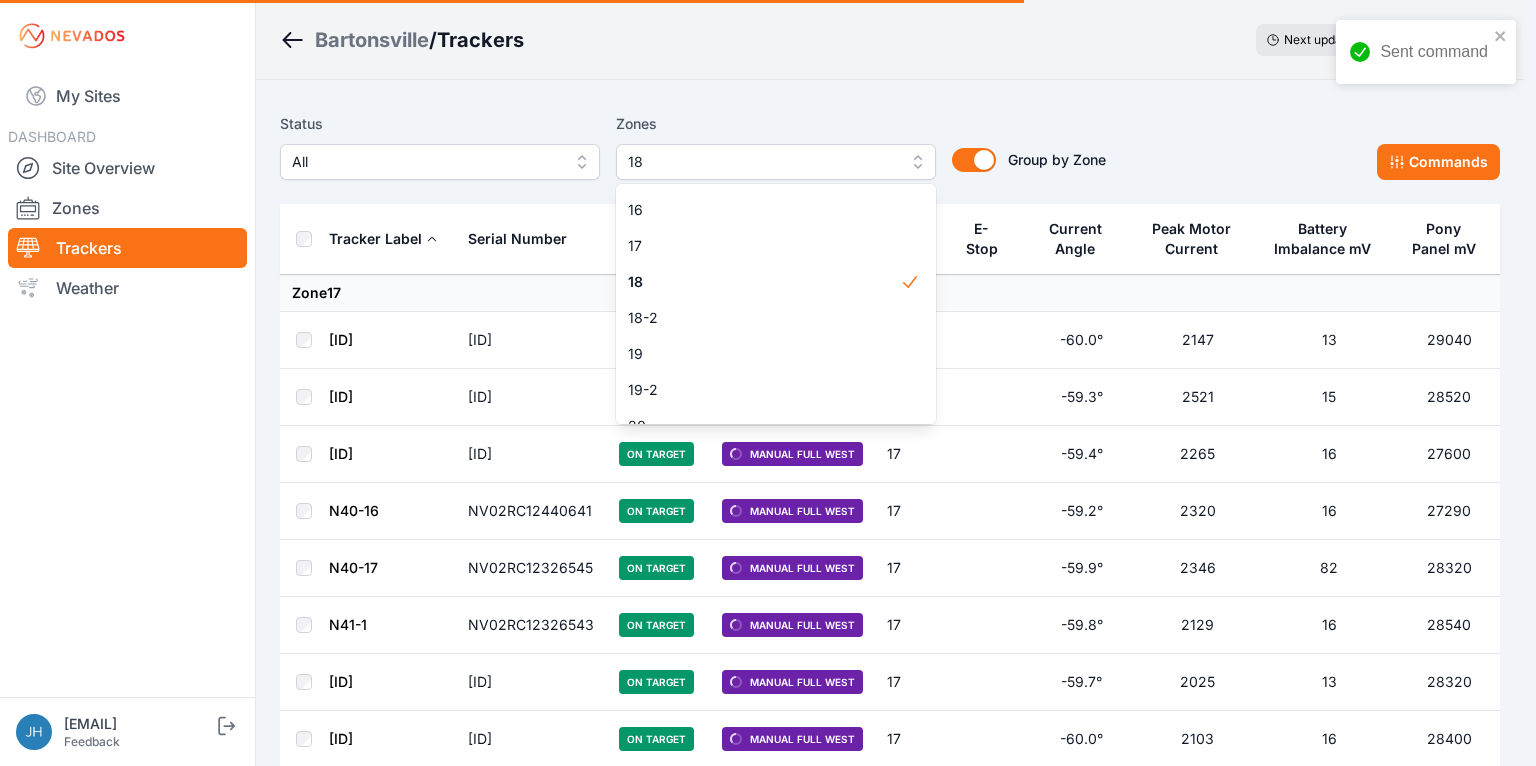 click on "Status All Zones 18 1 2 3 4 5 6 7 8 9 10 11 11-2 12 13 14 15 16 17 18 18-2 19 19-2 20 21 22 23 24 25 26 27 28 29 30 31 32 32-2 33 33-2 34 34-2 35 35-2 36 37 37-2 38 38-2 39 40 41 Group by Zone Group by Zone Commands" at bounding box center (890, 154) 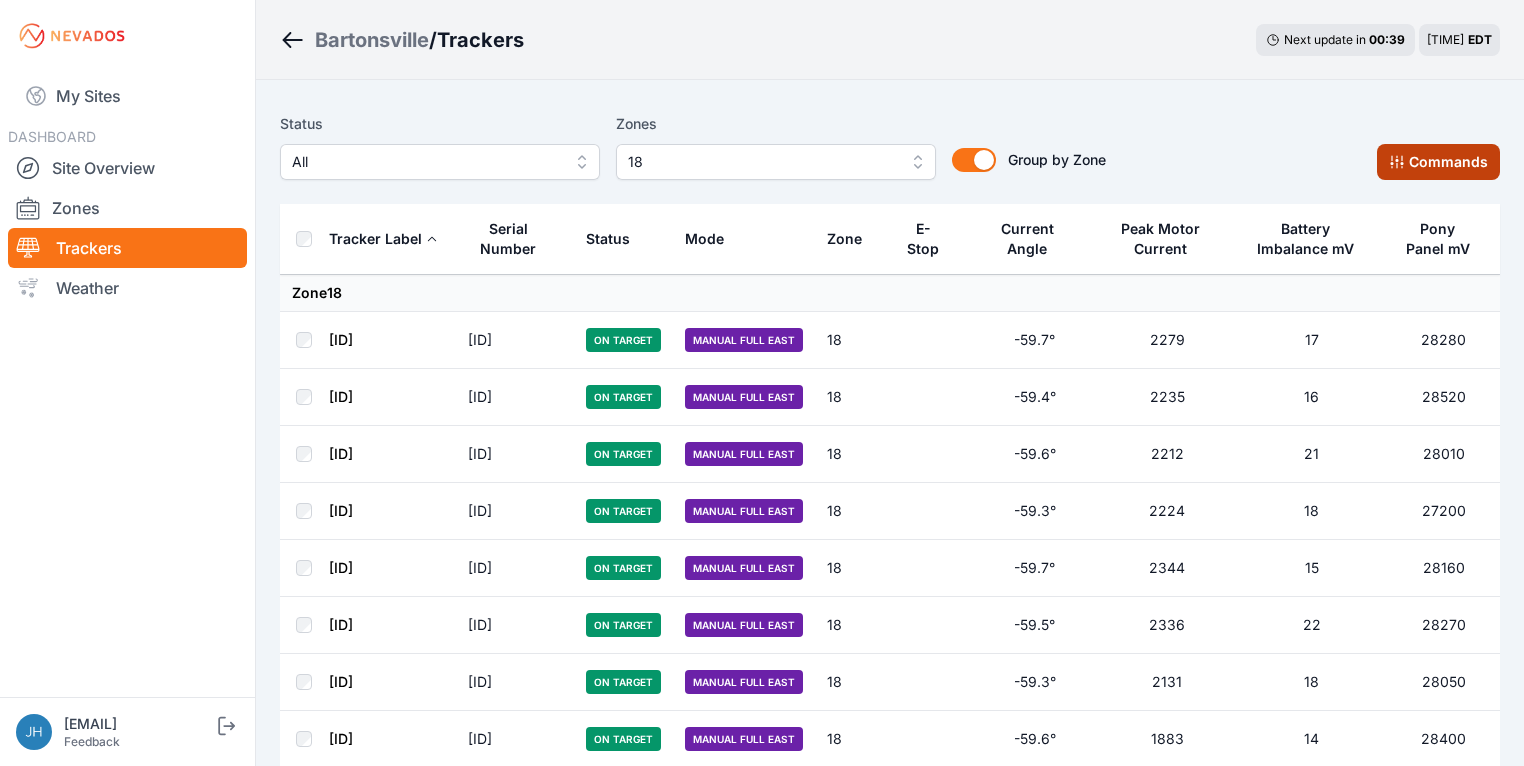 click on "Commands" at bounding box center (1438, 162) 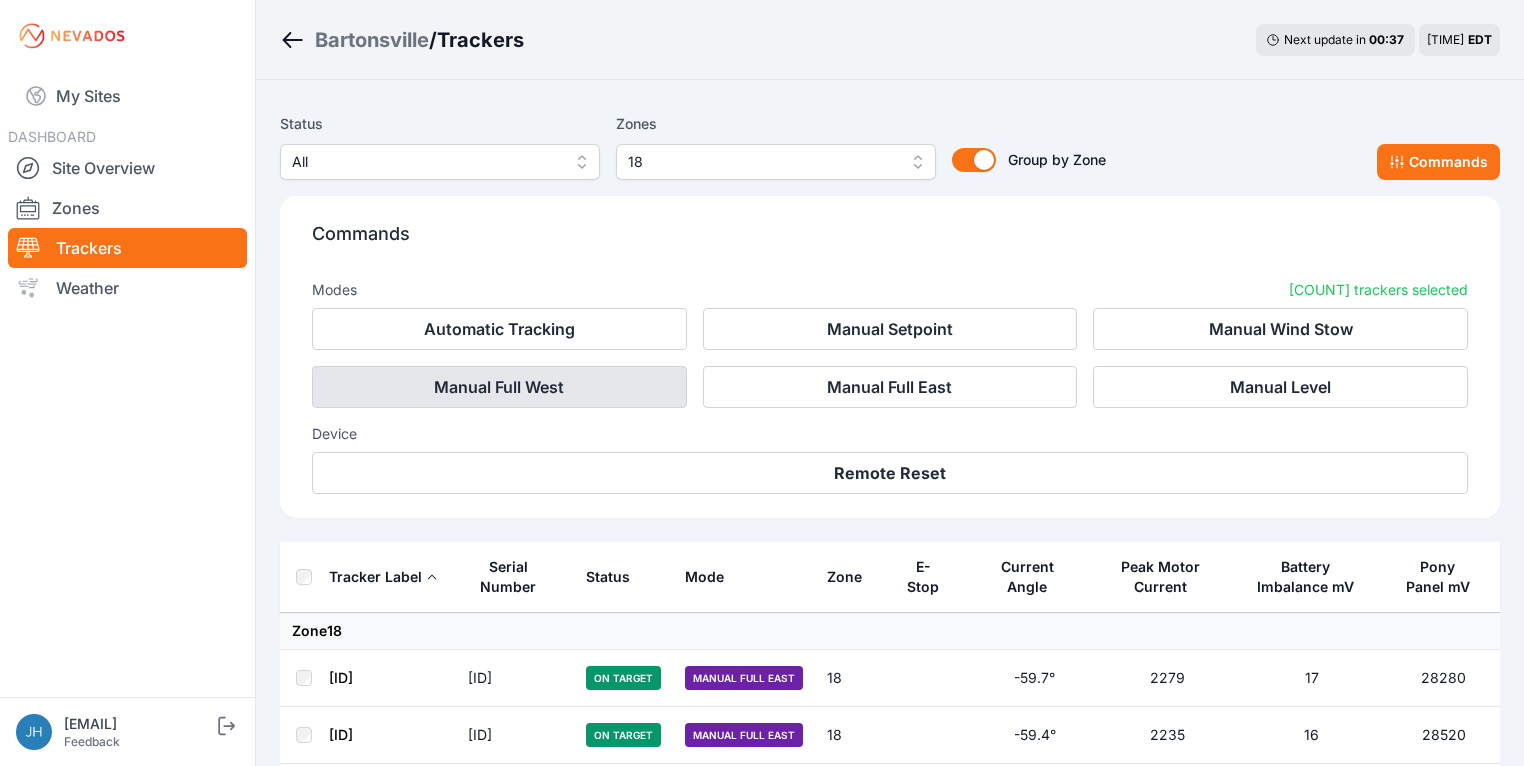 click on "Manual Full West" at bounding box center (499, 387) 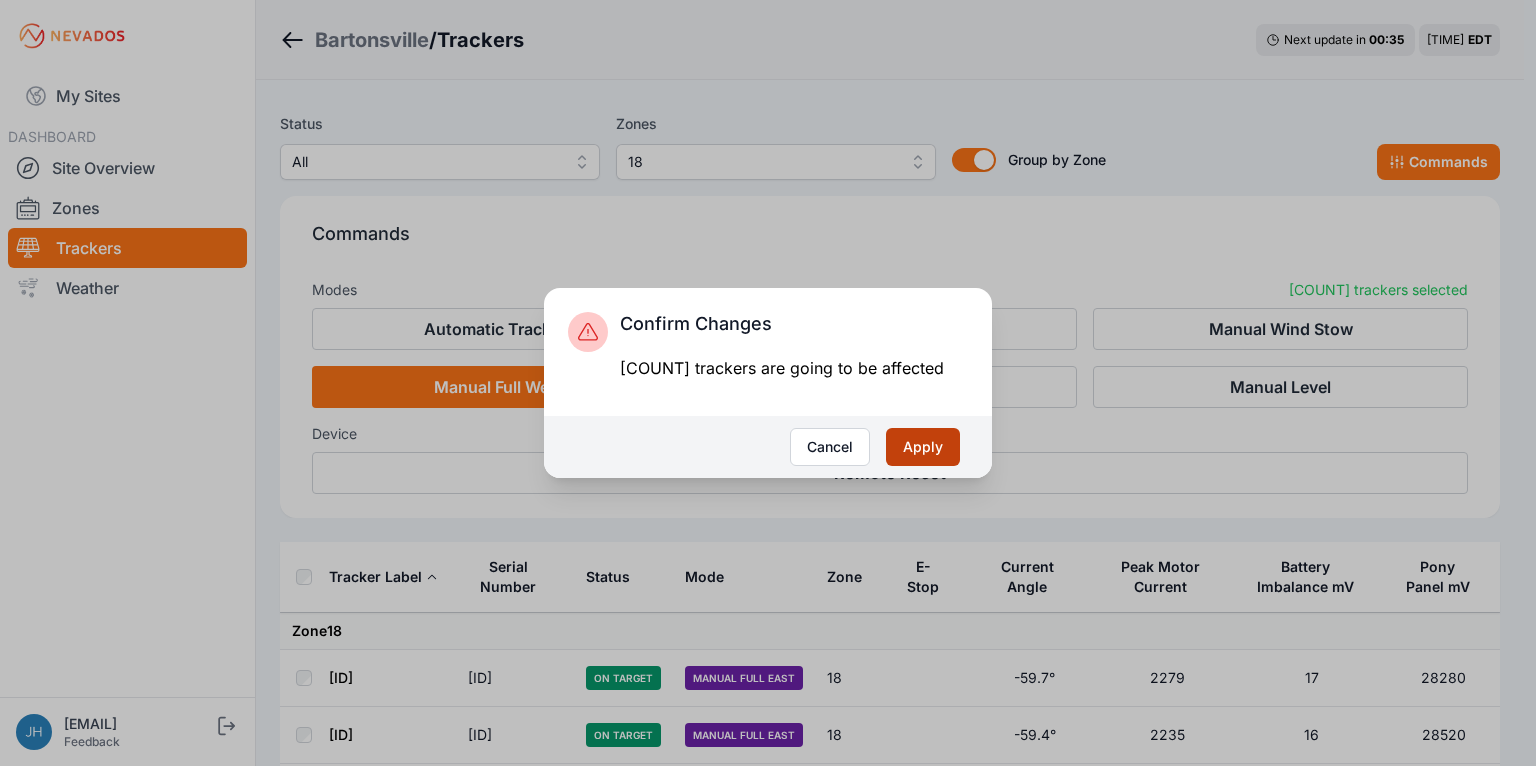 click on "Apply" at bounding box center (923, 447) 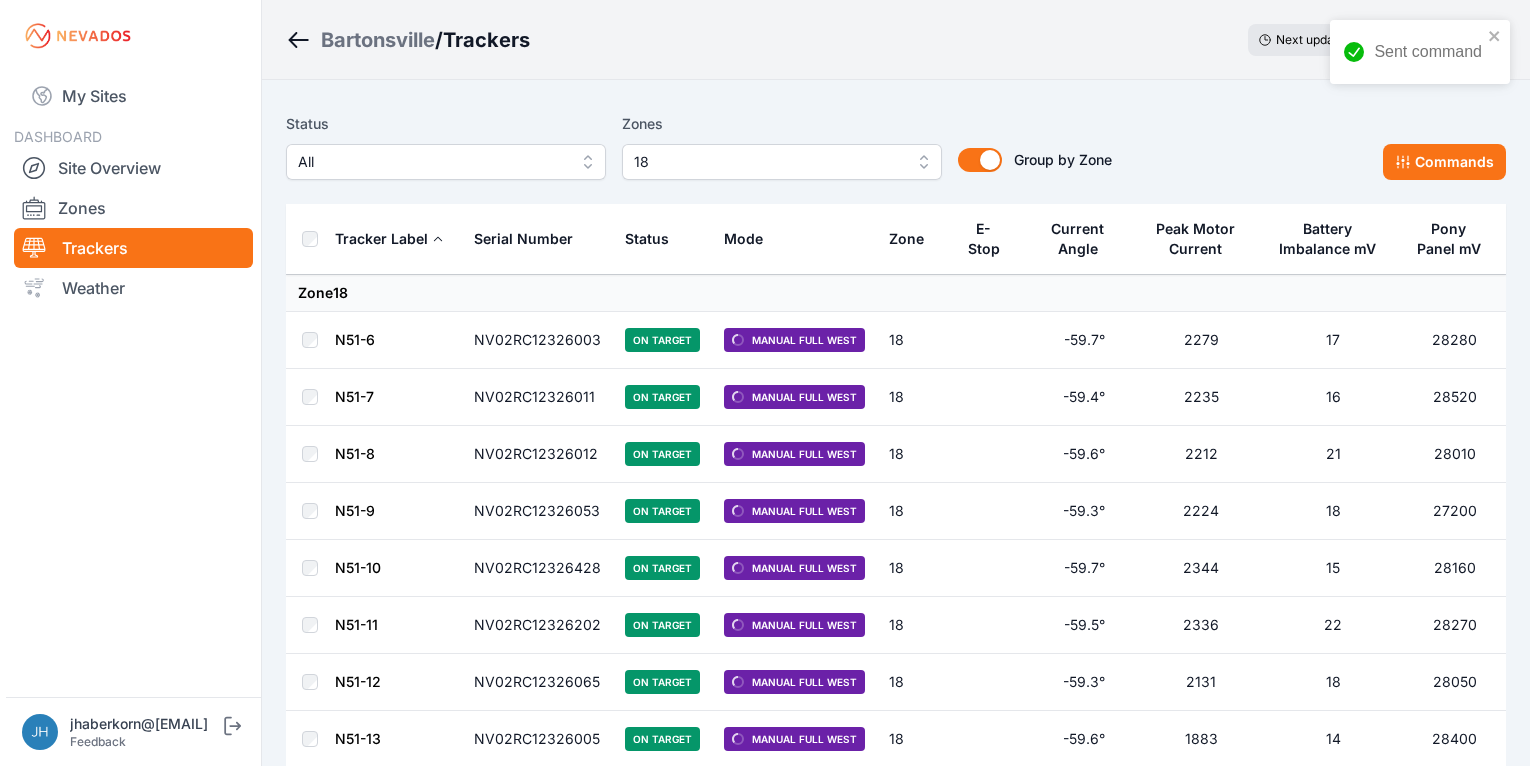 scroll, scrollTop: 0, scrollLeft: 0, axis: both 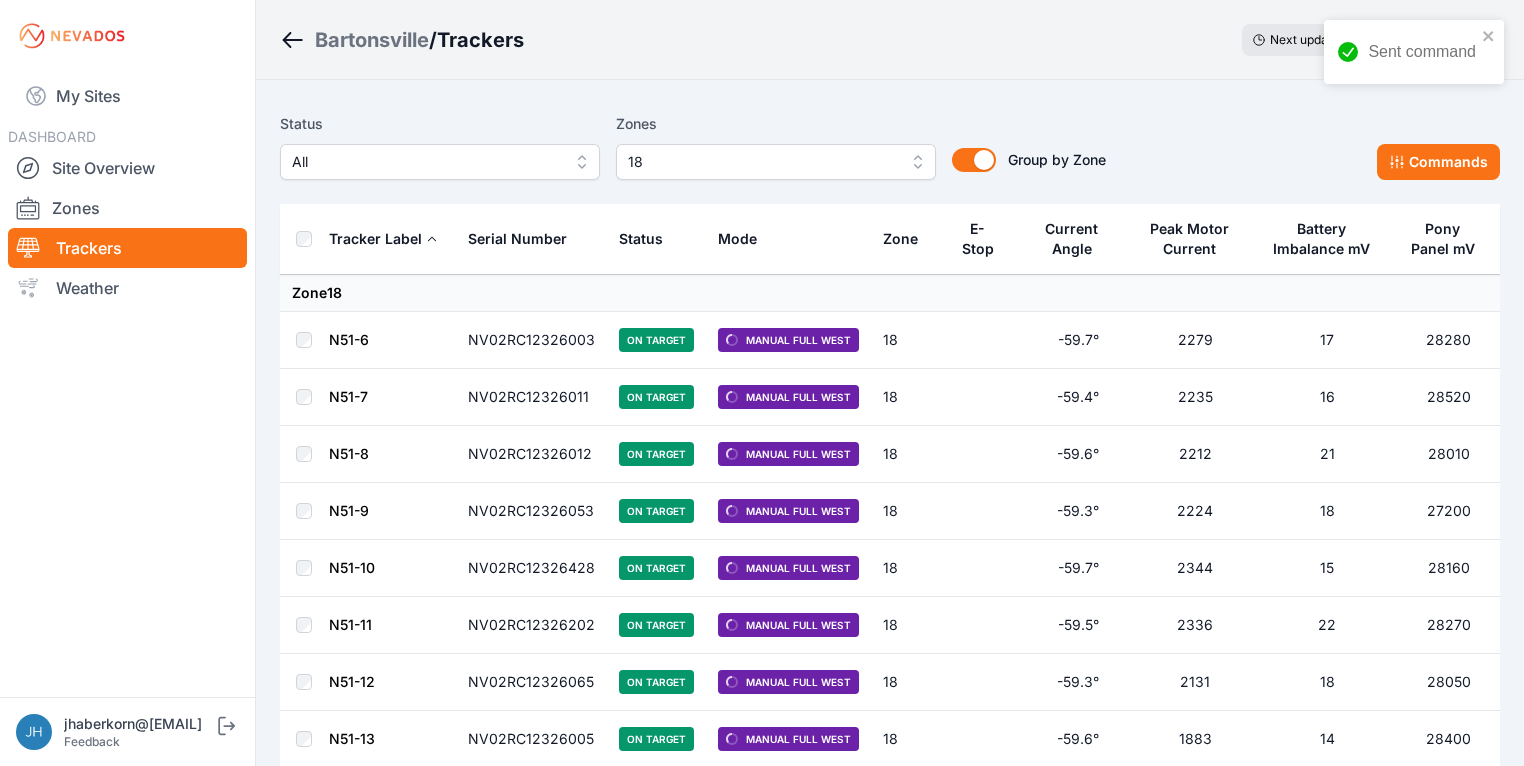 click on "18" at bounding box center (776, 162) 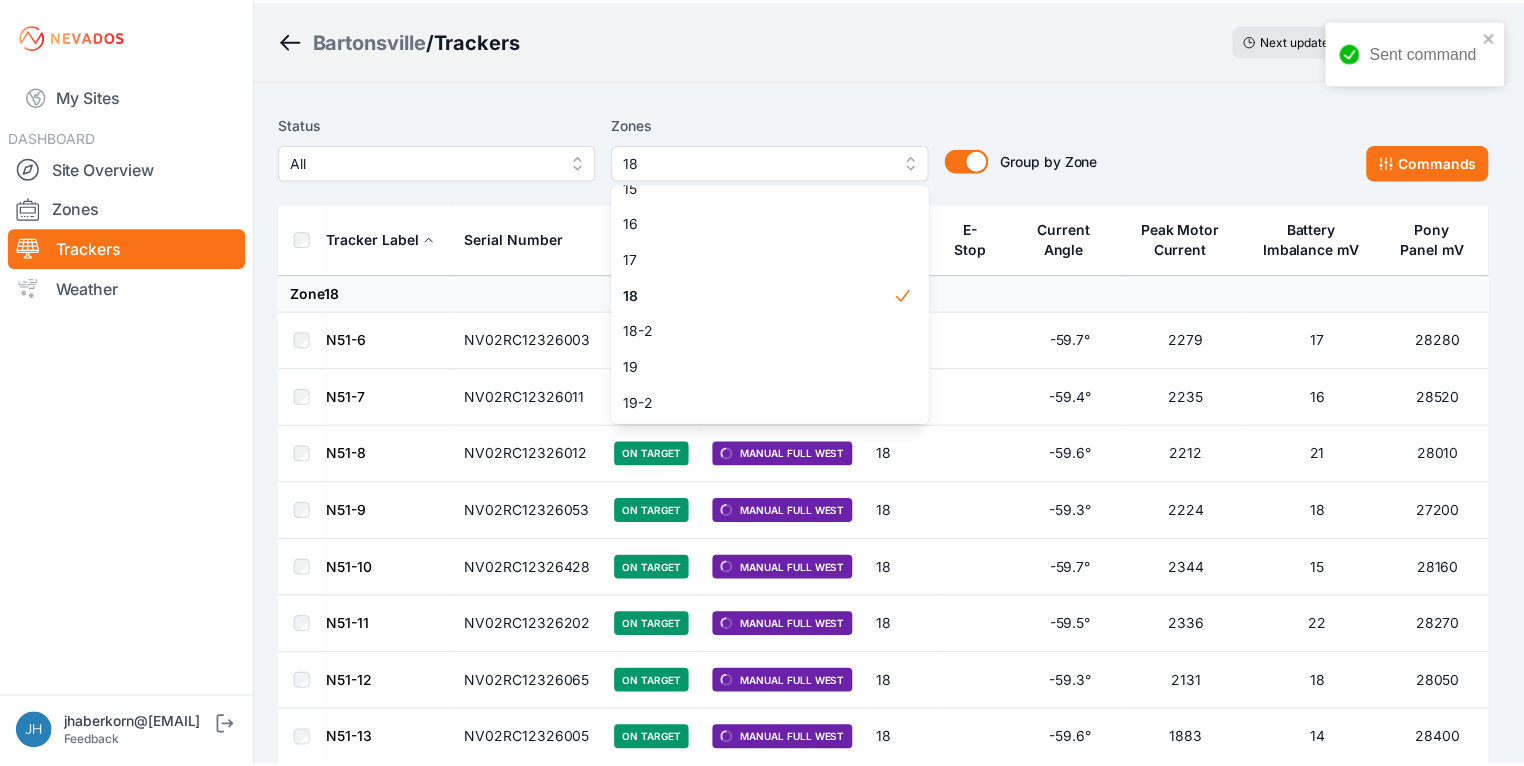 scroll, scrollTop: 608, scrollLeft: 0, axis: vertical 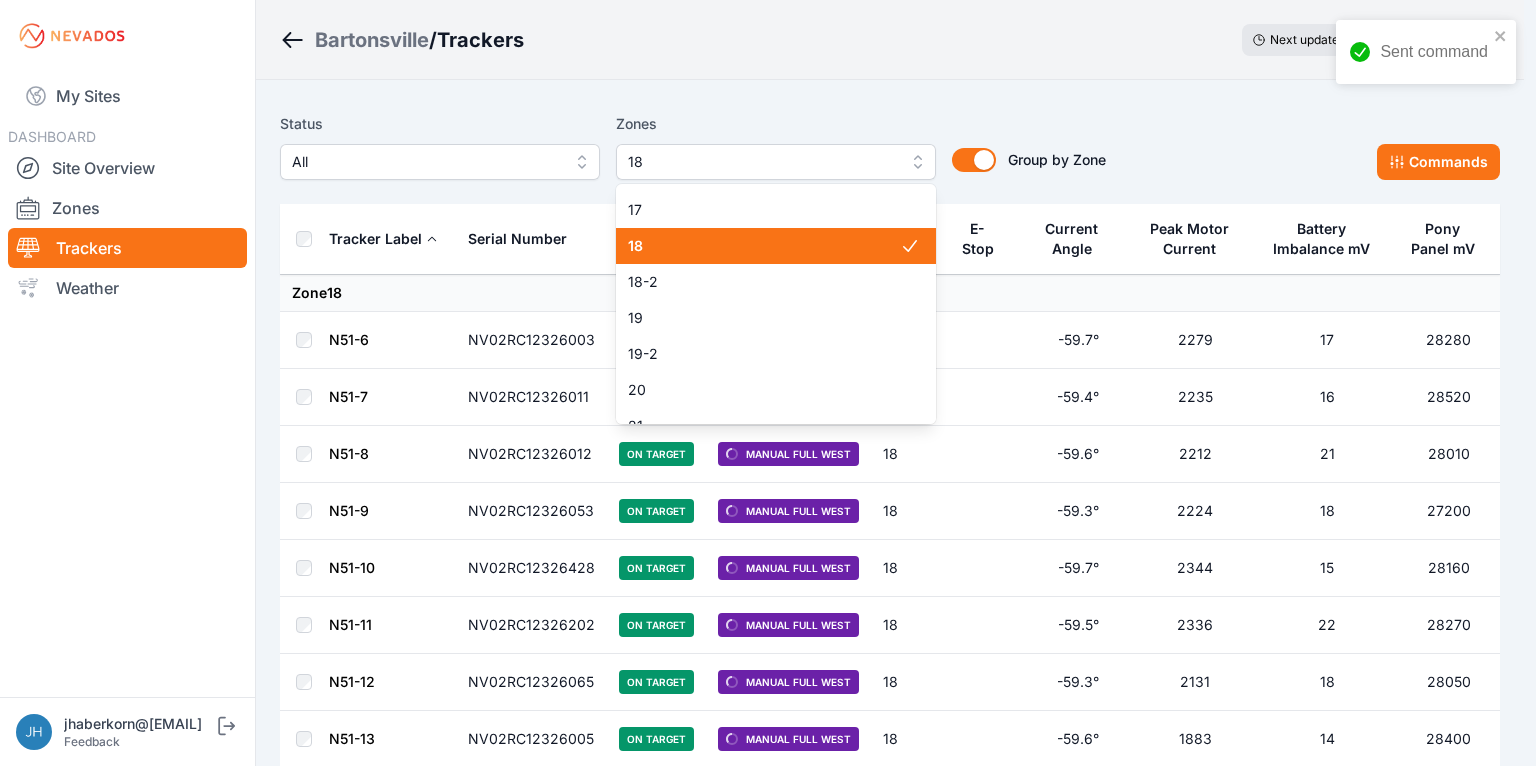 click at bounding box center (910, 246) 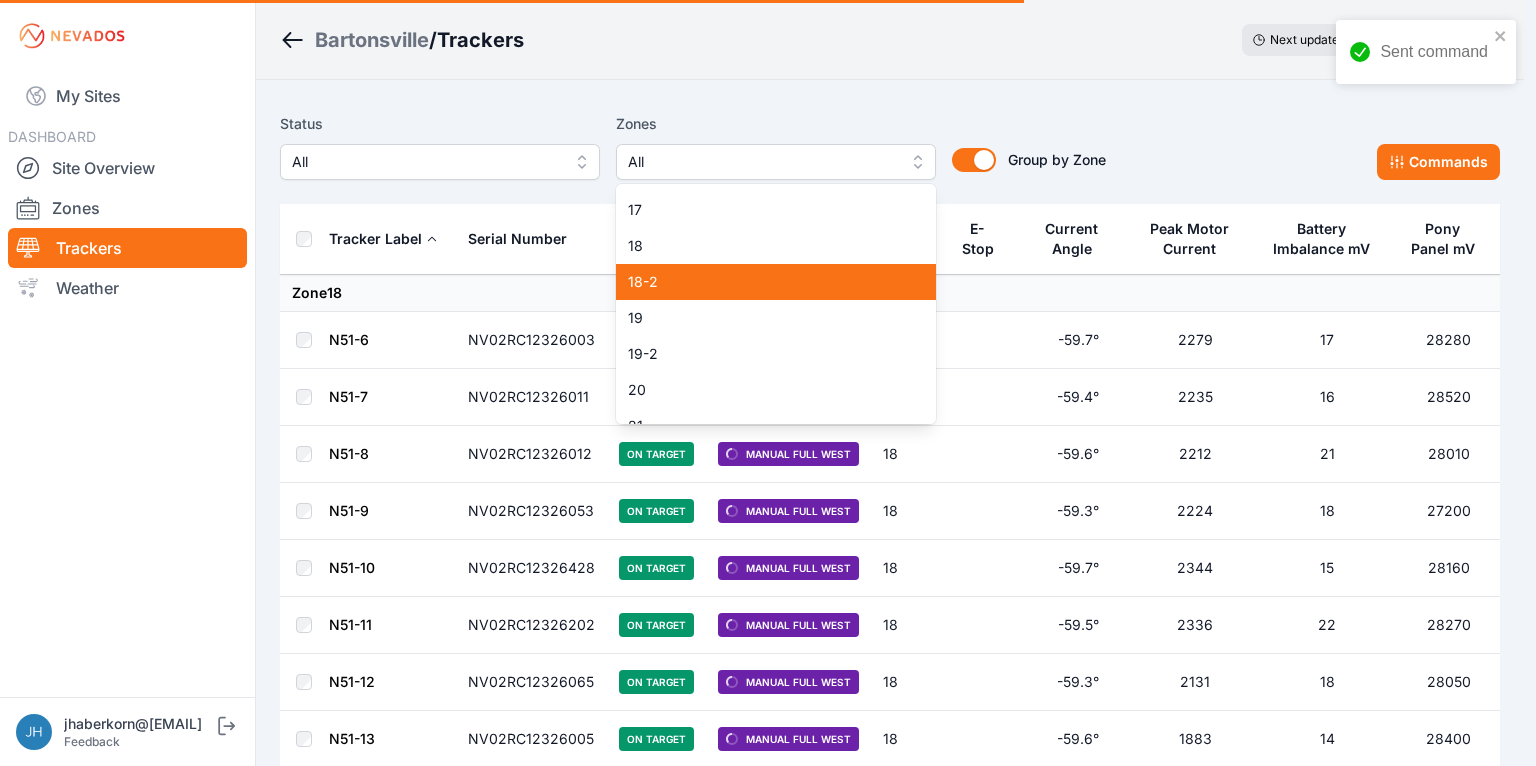 click on "18-2" at bounding box center (764, 282) 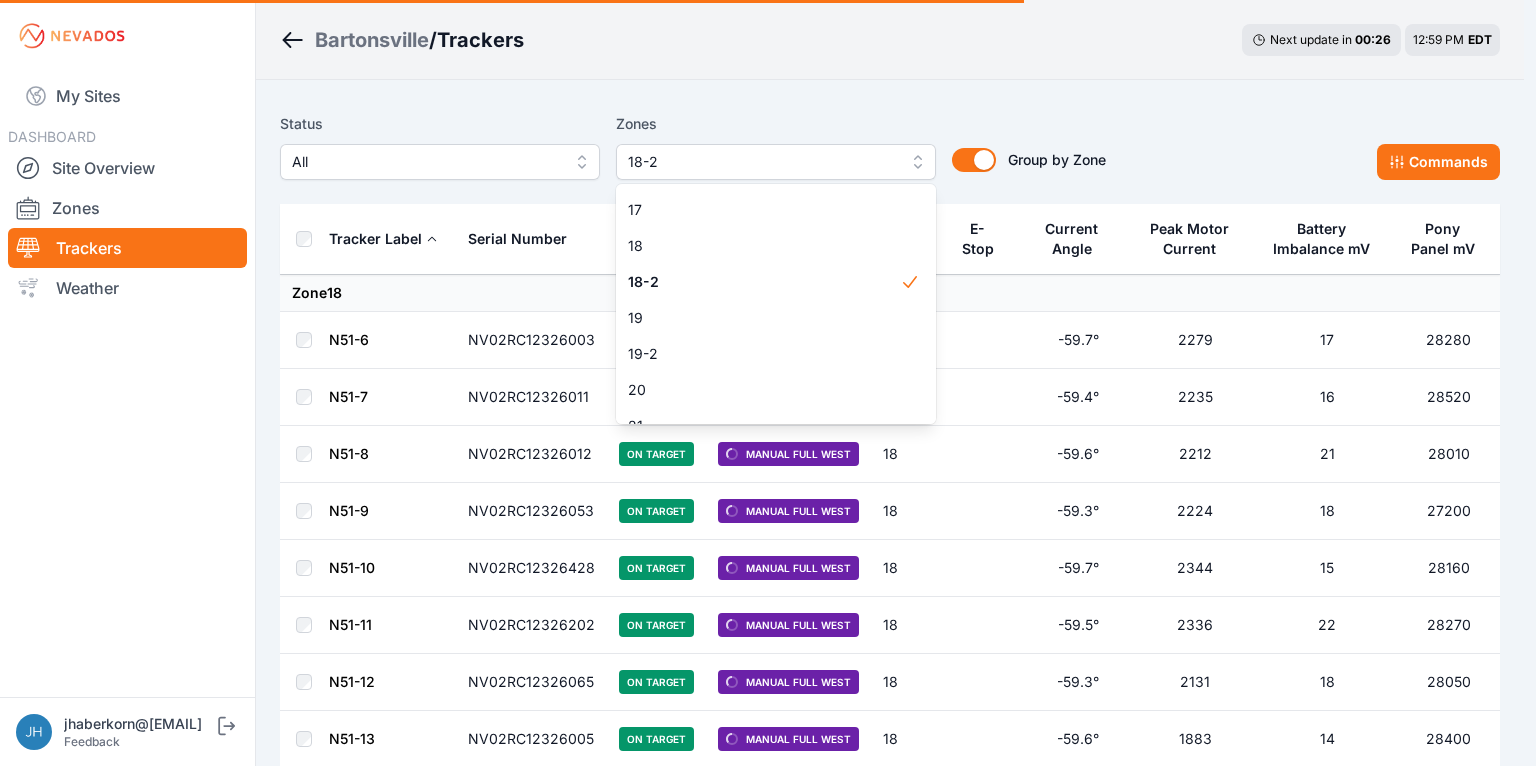 click on "Status All Zones 18-2 1 2 3 4 5 6 7 8 9 10 11 11-2 12 13 14 15 16 17 18 18-2 19 19-2 20 21 22 23 24 25 26 27 28 29 30 31 32 32-2 33 33-2 34 34-2 35 35-2 36 37 37-2 38 38-2 39 40 41 Group by Zone Group by Zone Commands" at bounding box center (890, 154) 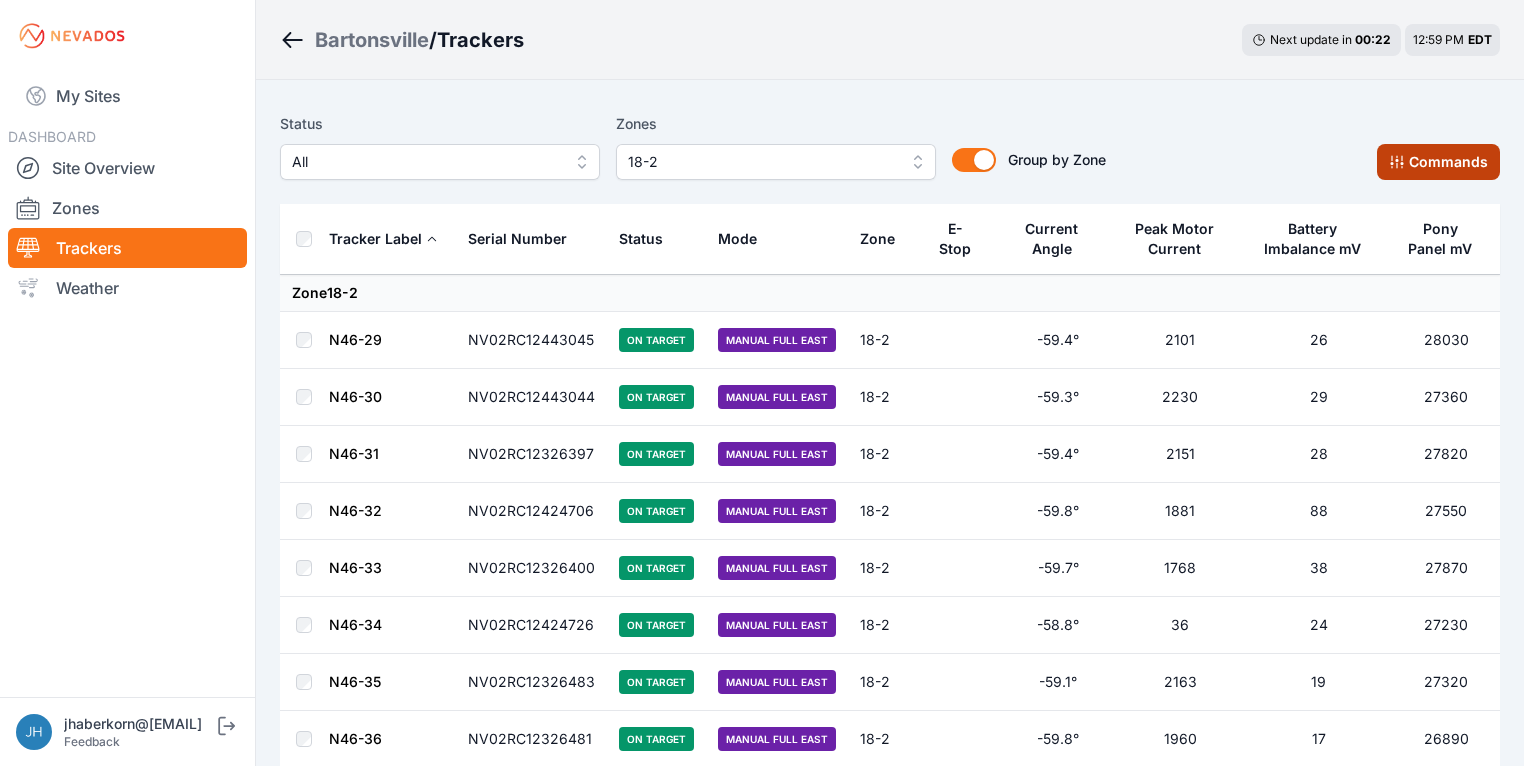 click on "Commands" at bounding box center (1438, 162) 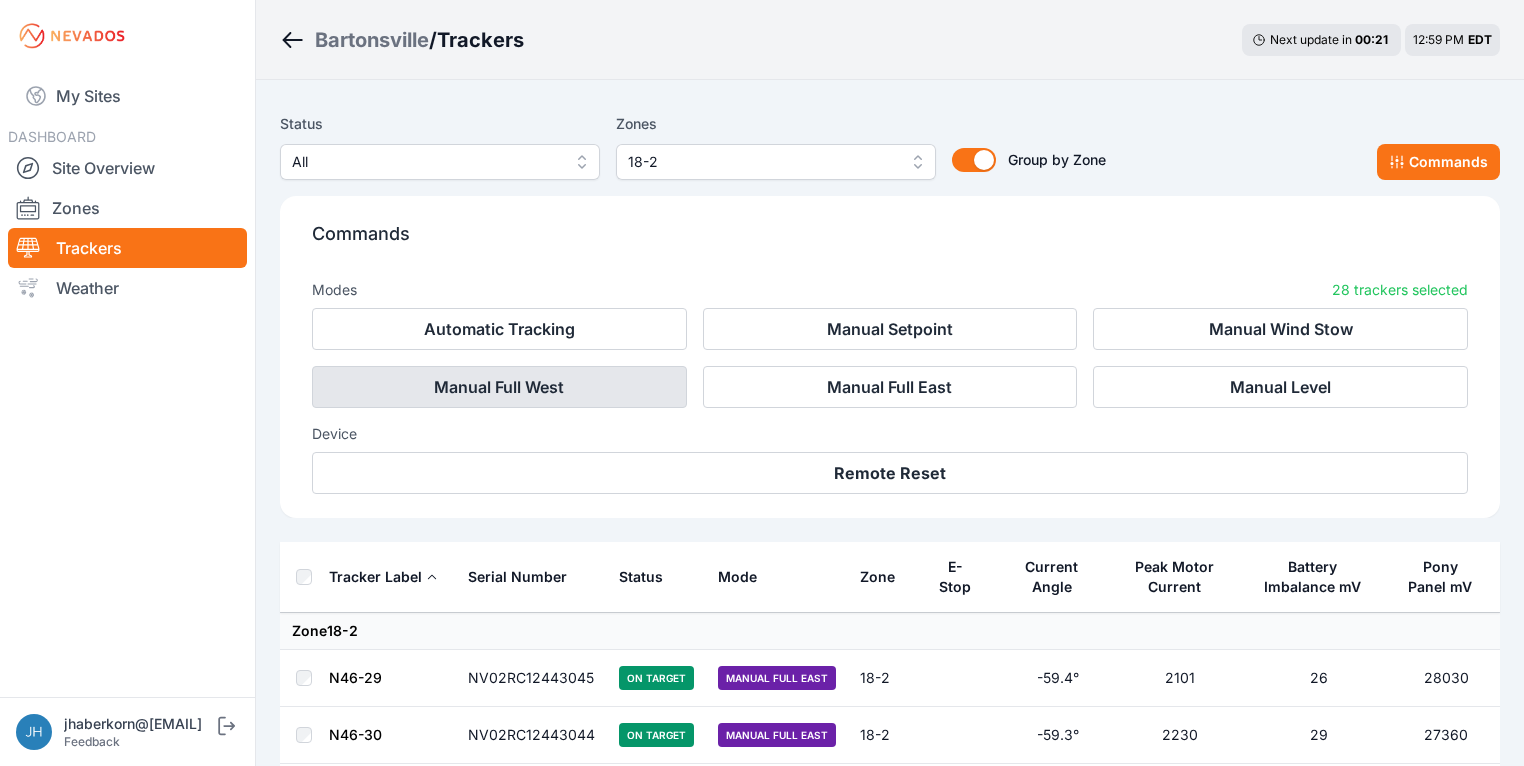 click on "Manual Full West" at bounding box center (499, 387) 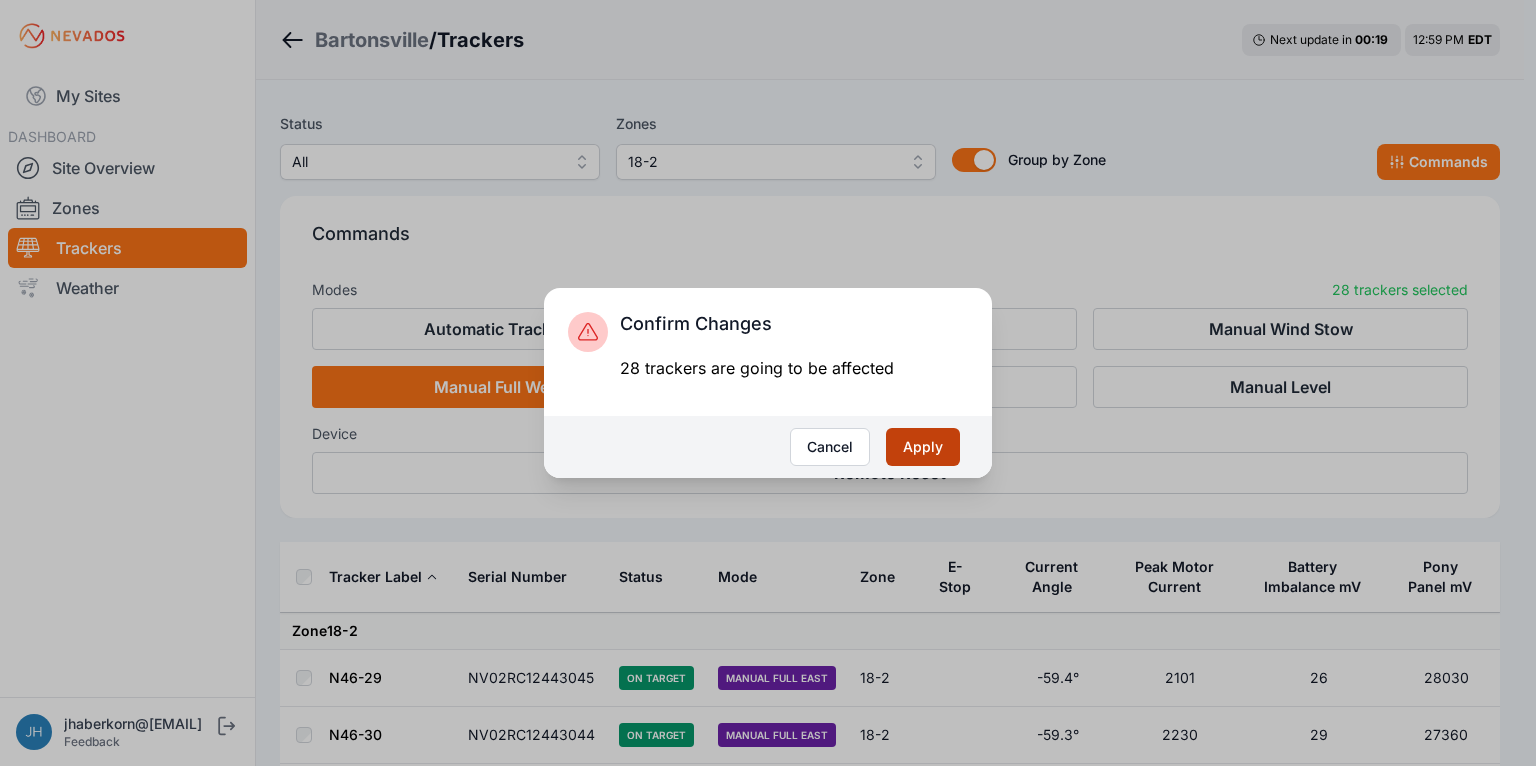 click on "Apply" at bounding box center (923, 447) 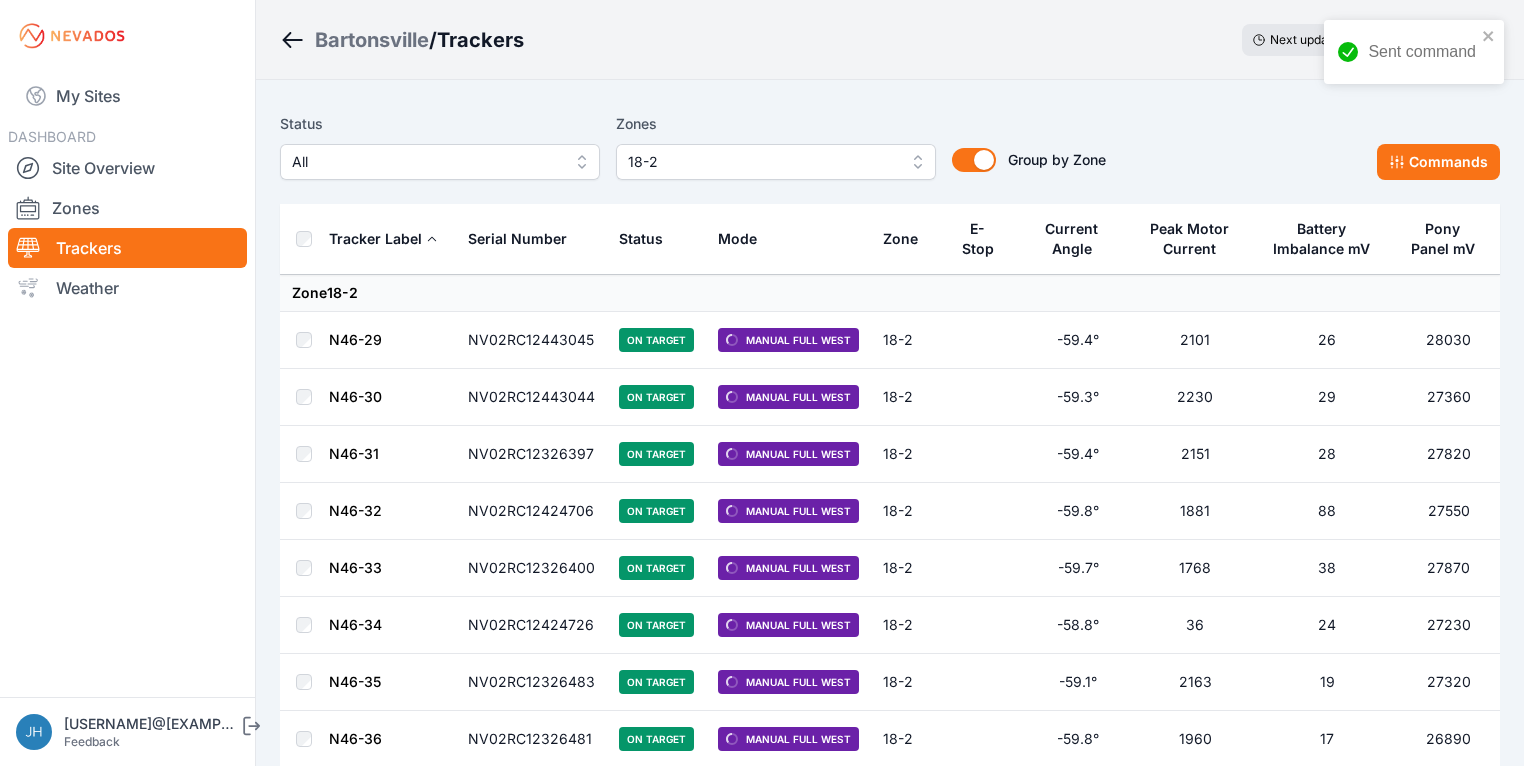scroll, scrollTop: 0, scrollLeft: 0, axis: both 